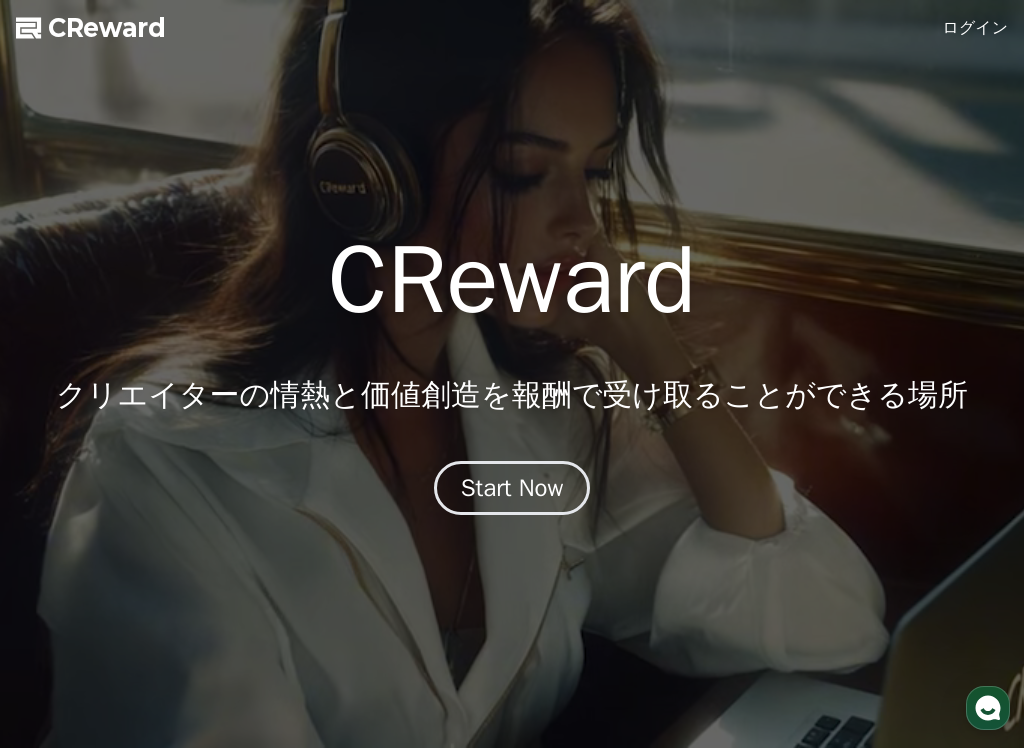 scroll, scrollTop: 0, scrollLeft: 0, axis: both 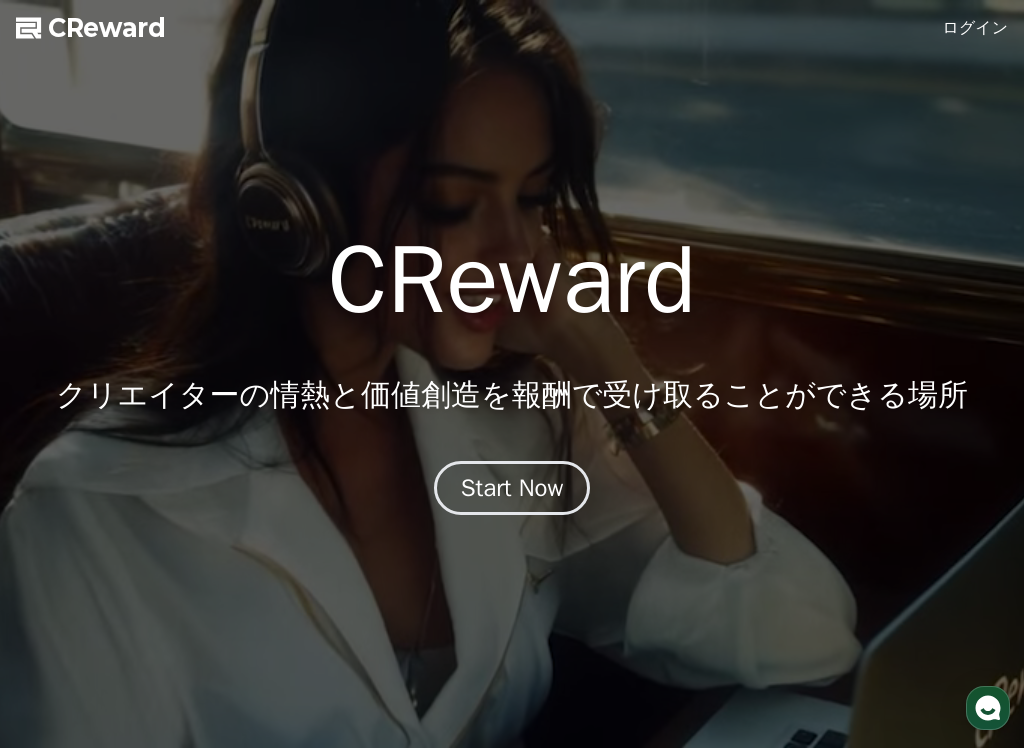 click on "Start Now" at bounding box center (512, 488) 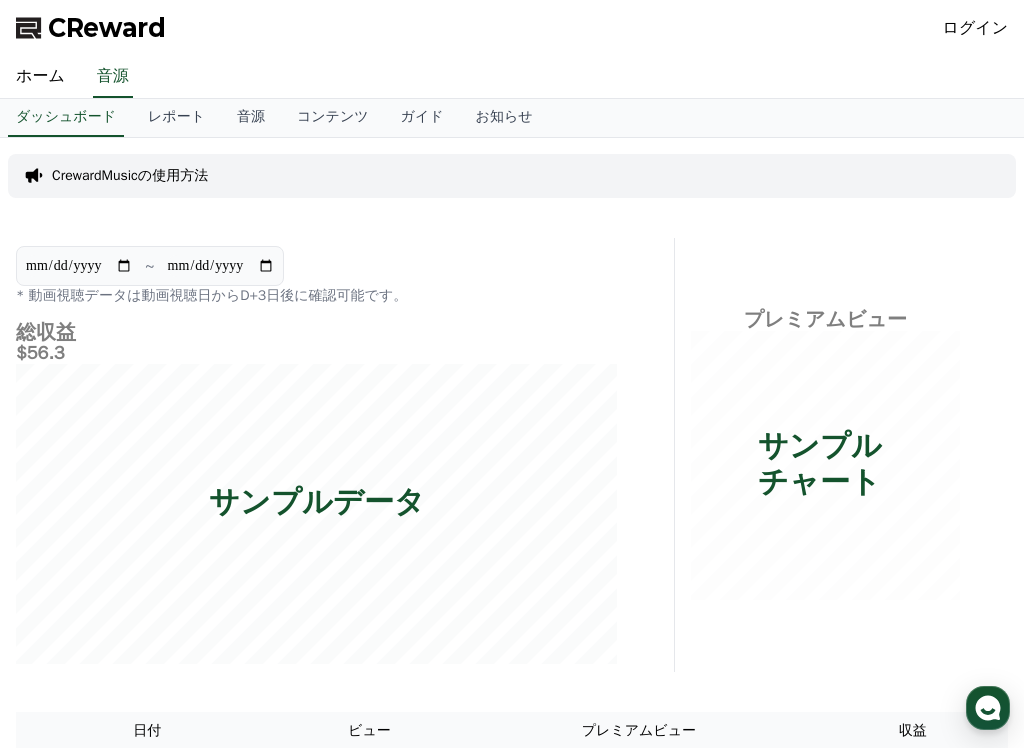 click on "音源" at bounding box center (251, 118) 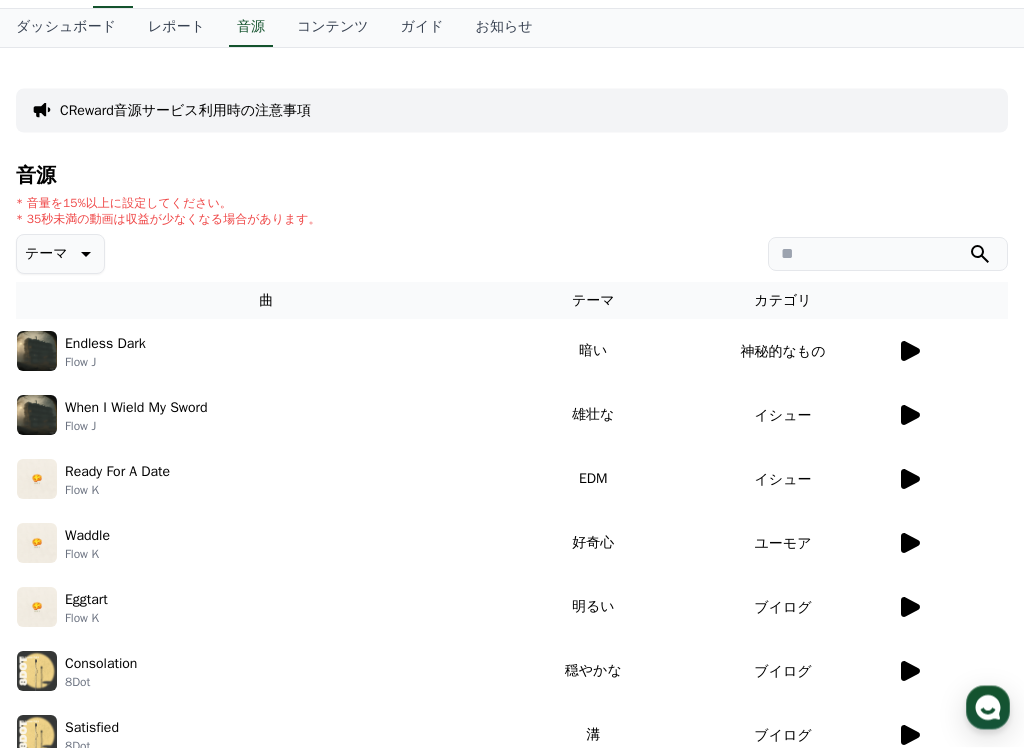 scroll, scrollTop: 93, scrollLeft: 0, axis: vertical 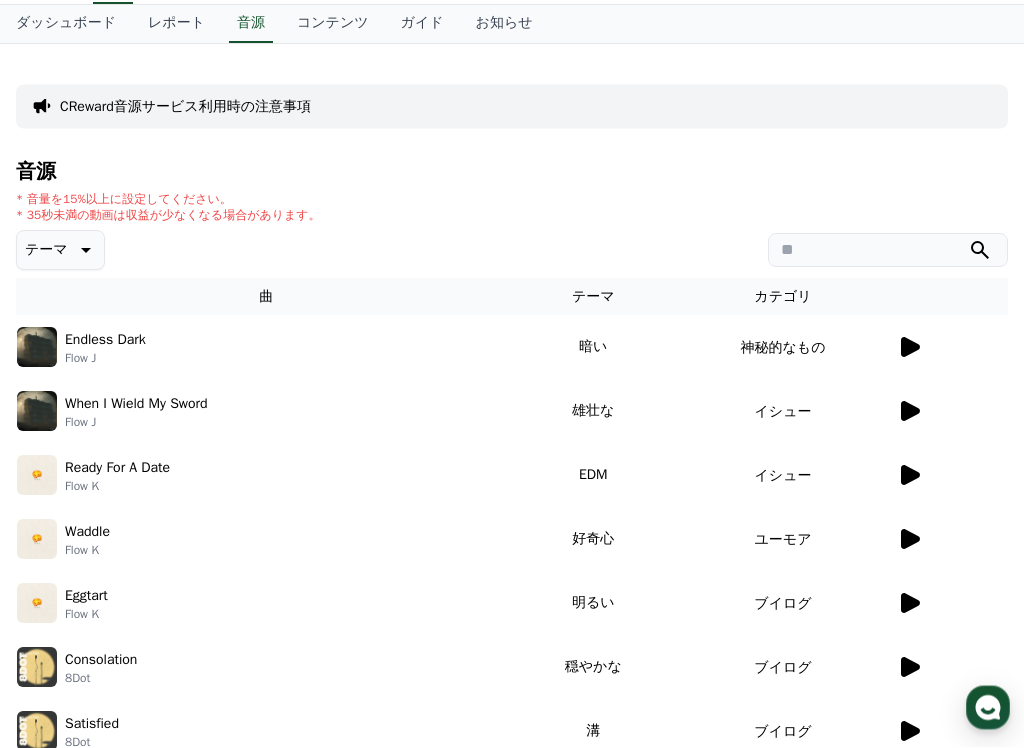 click 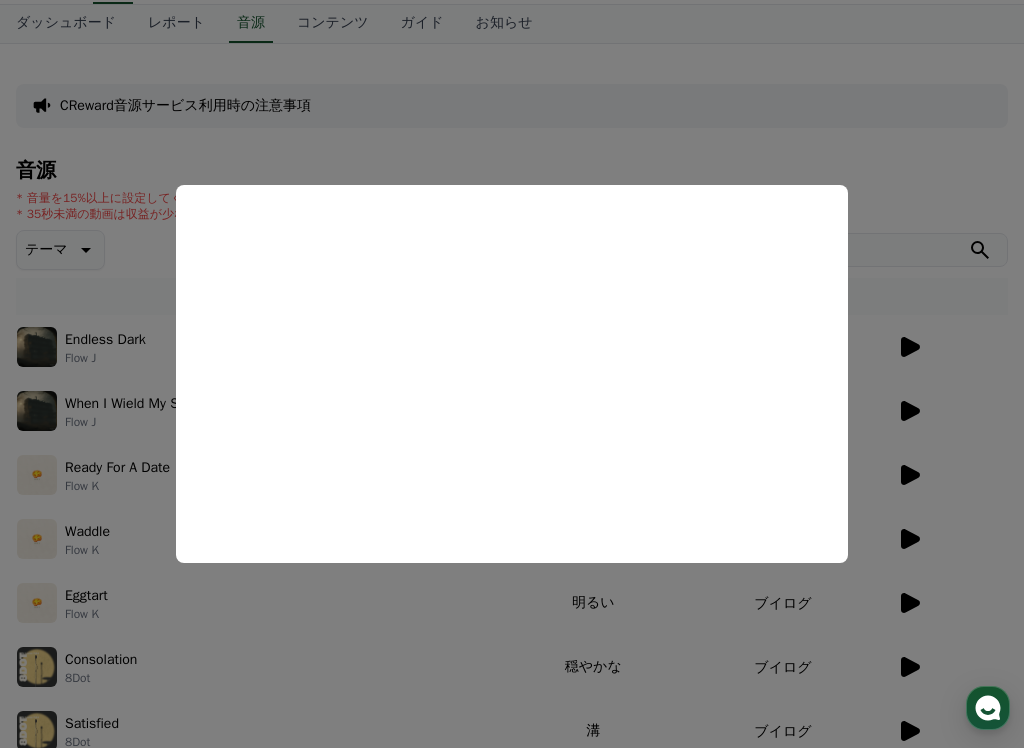 click at bounding box center [512, 374] 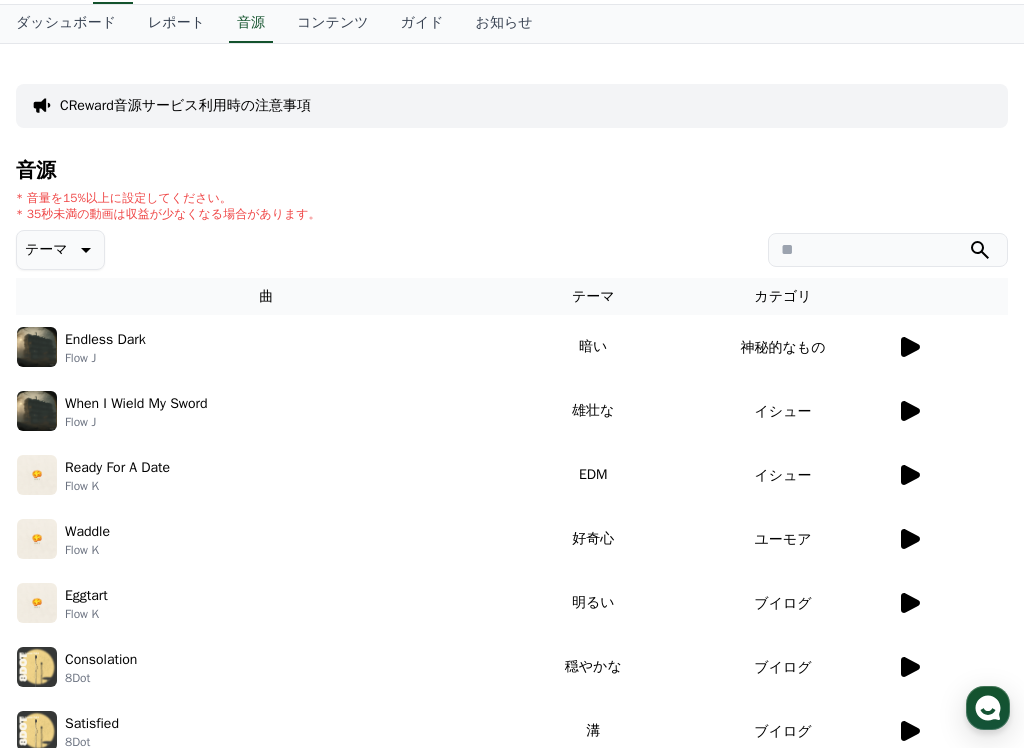 click on "Eggtart     Flow K" at bounding box center (266, 603) 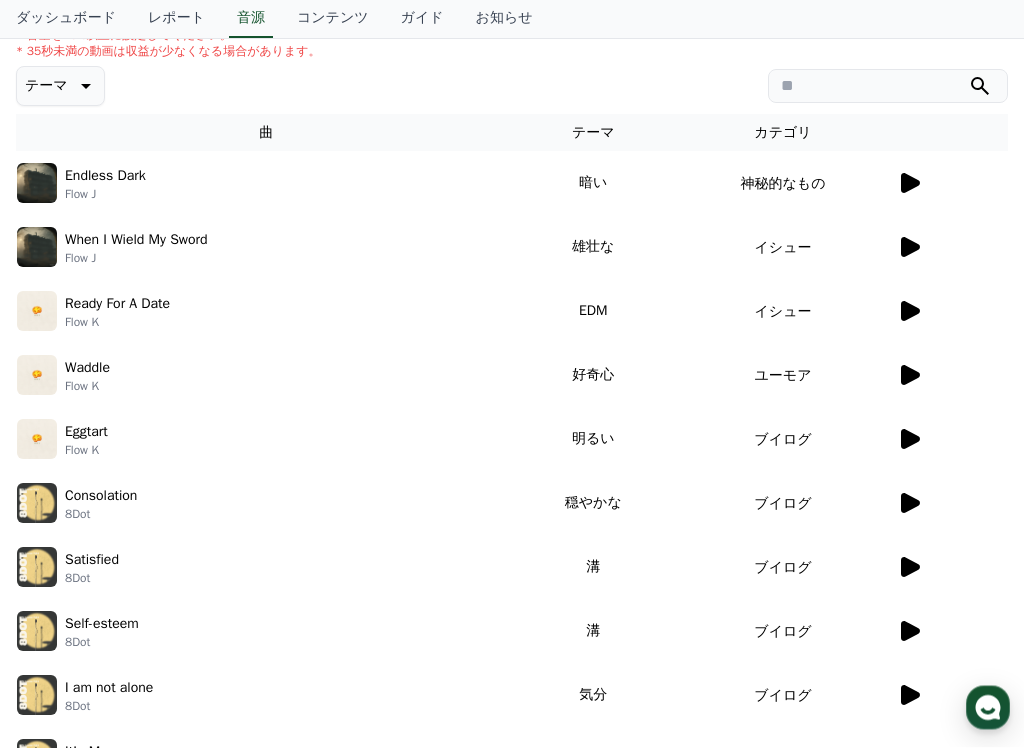 scroll, scrollTop: 259, scrollLeft: 0, axis: vertical 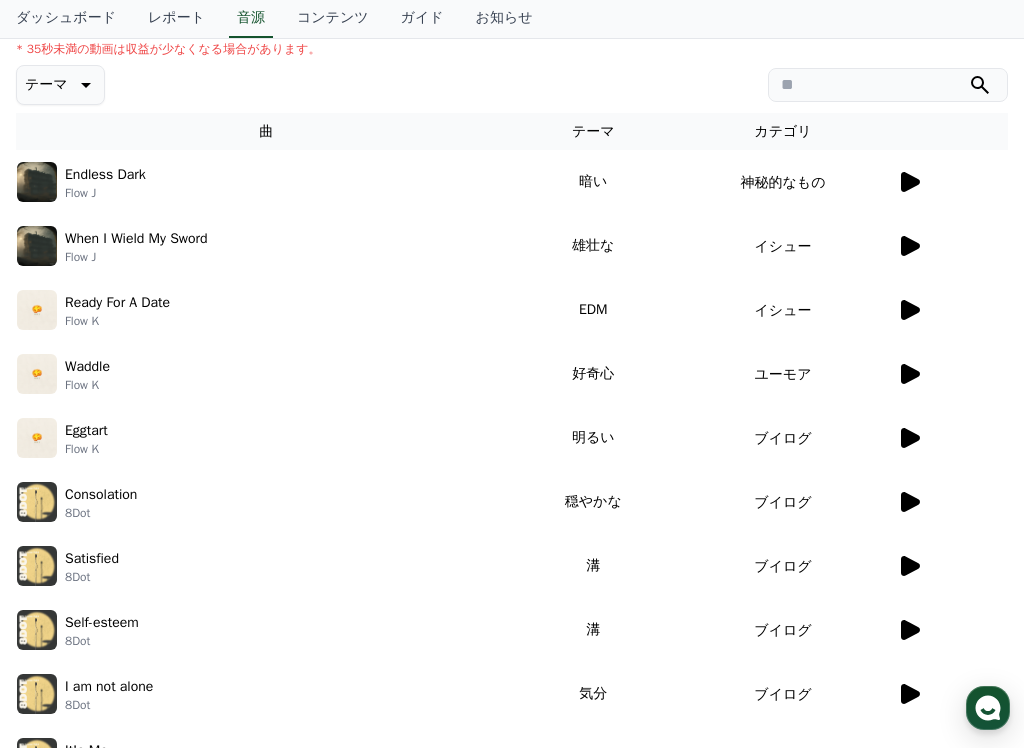 click 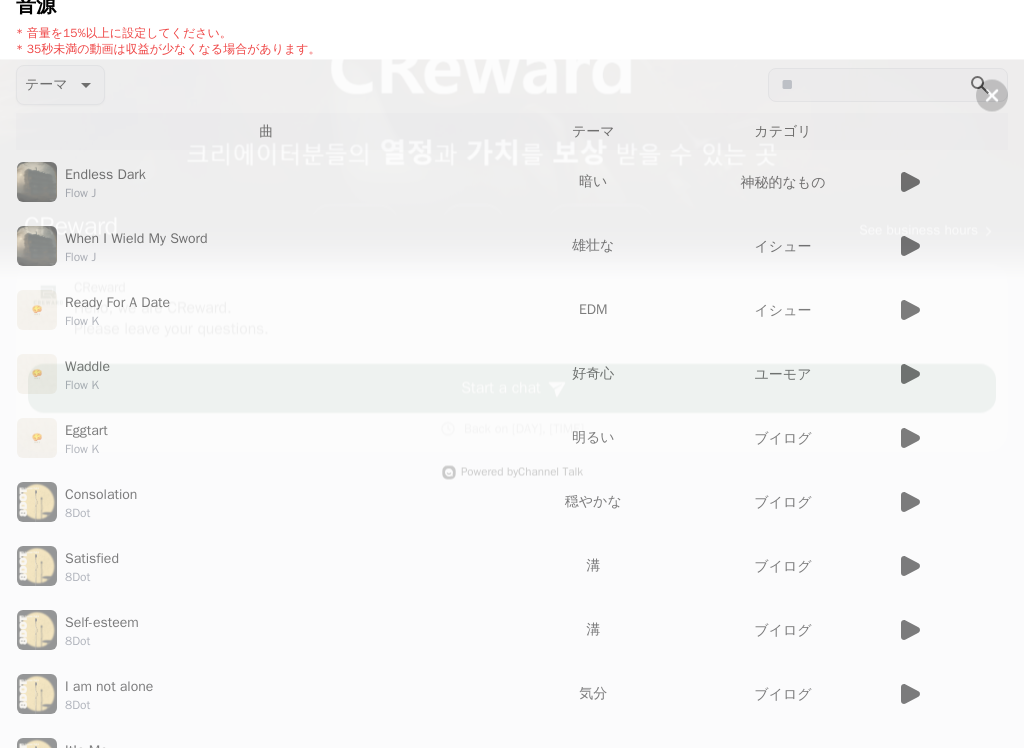 click on "Start a chat" at bounding box center (512, 323) 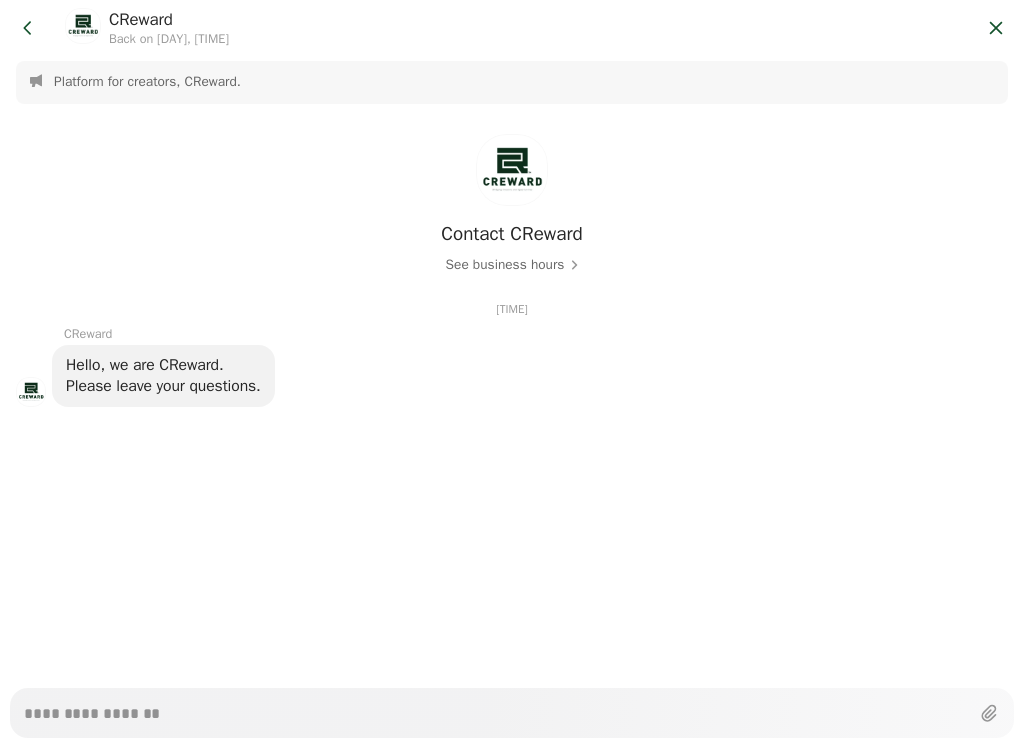 type on "*" 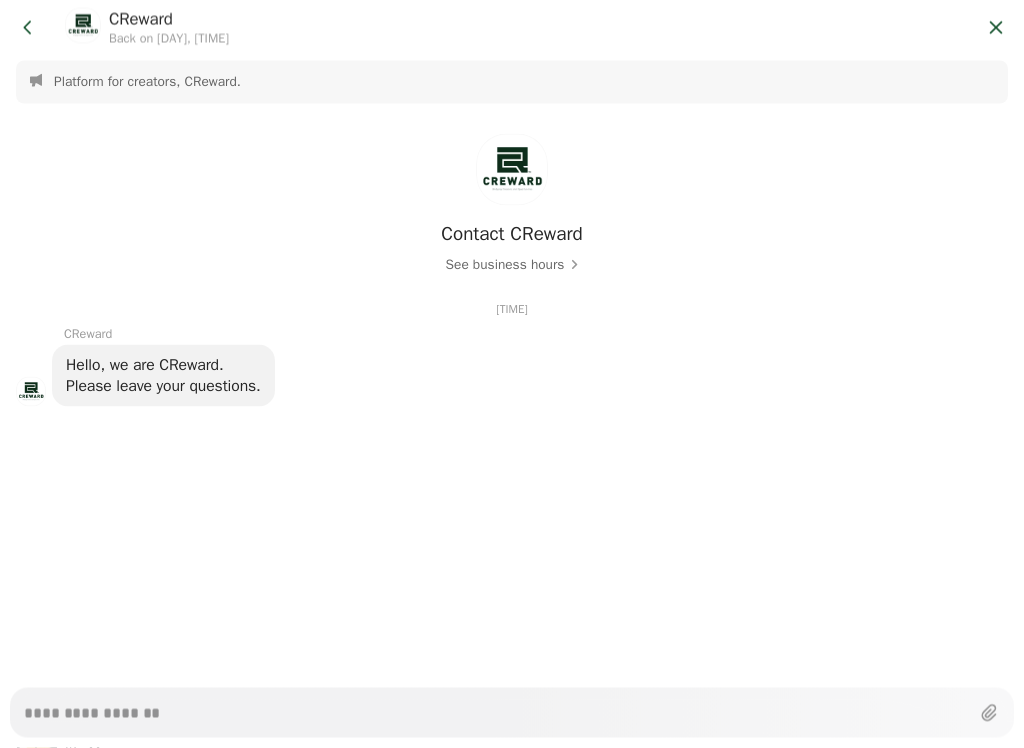 scroll, scrollTop: 256, scrollLeft: 0, axis: vertical 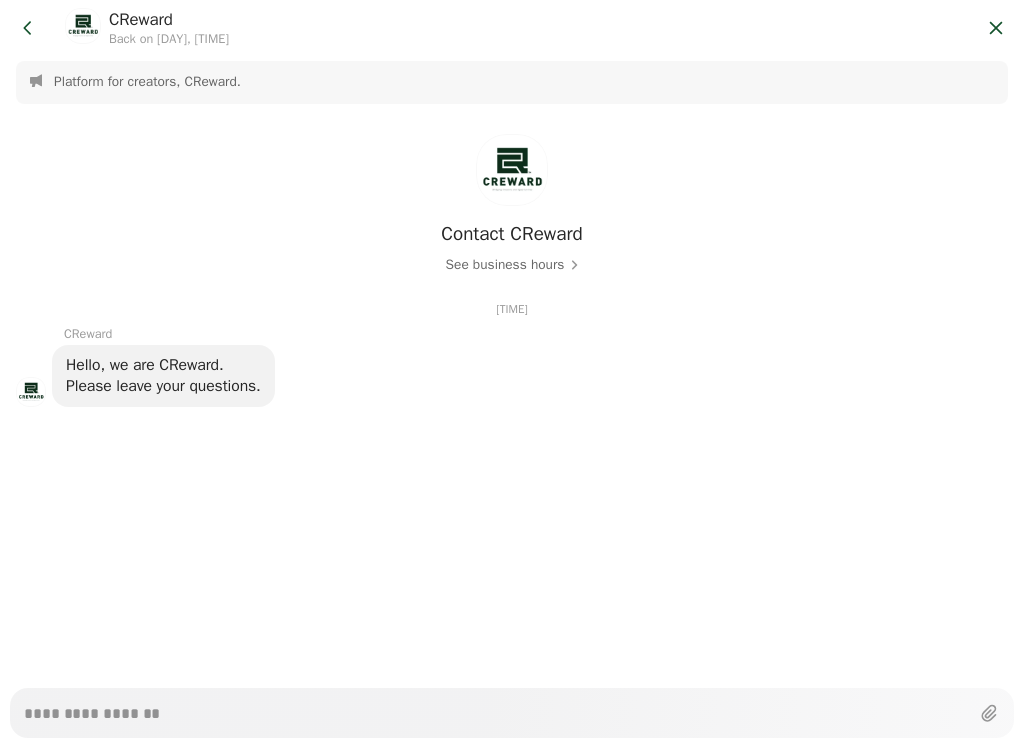 click 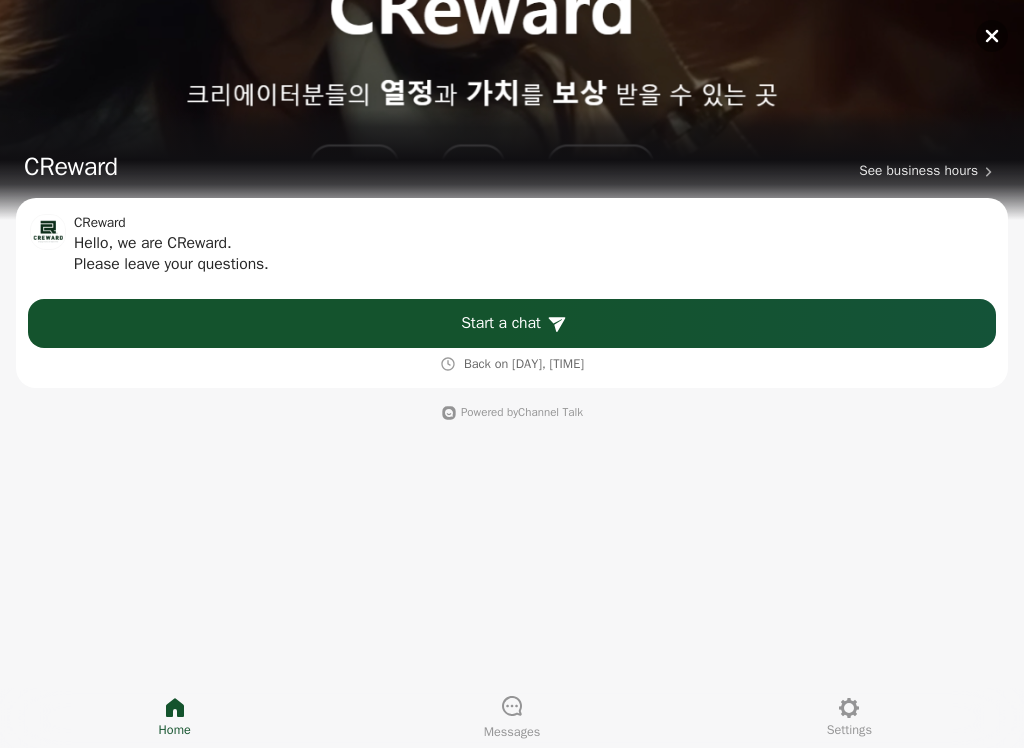 click on "Settings" at bounding box center [849, 717] 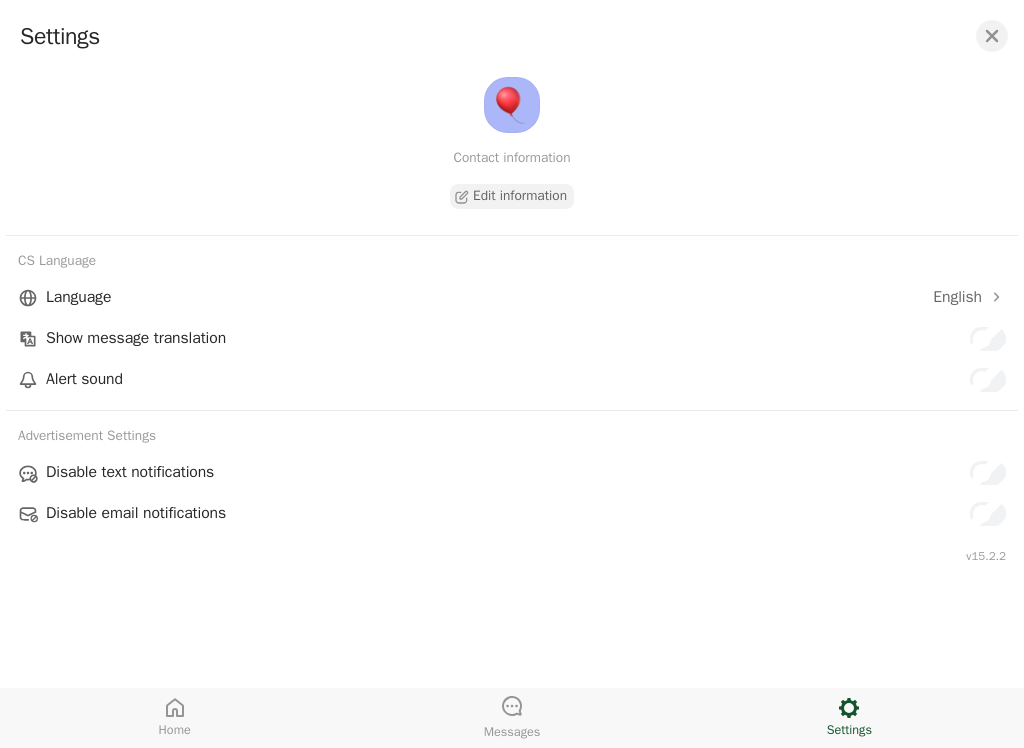 click on "Messages" at bounding box center [511, 717] 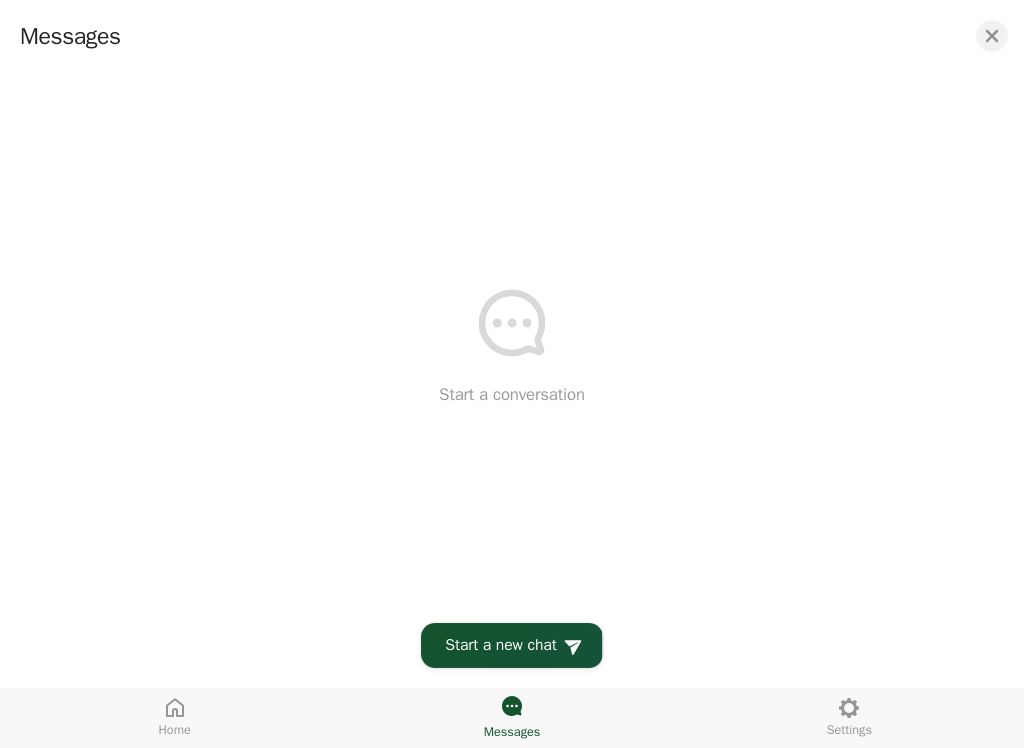 click 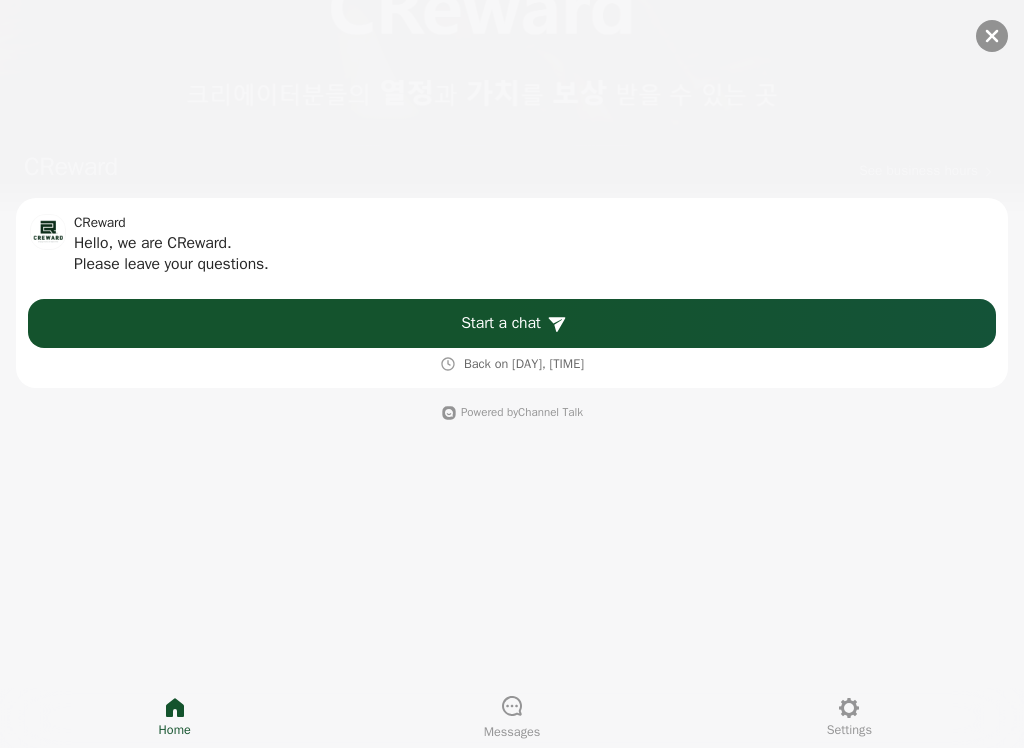 scroll, scrollTop: 182, scrollLeft: 0, axis: vertical 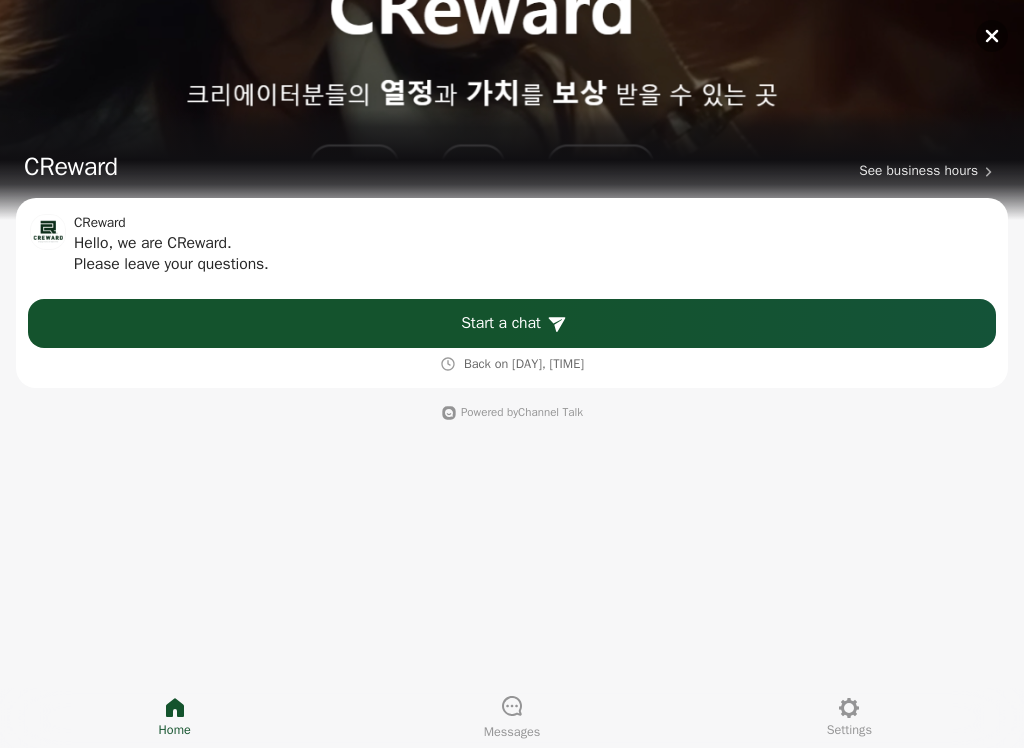click 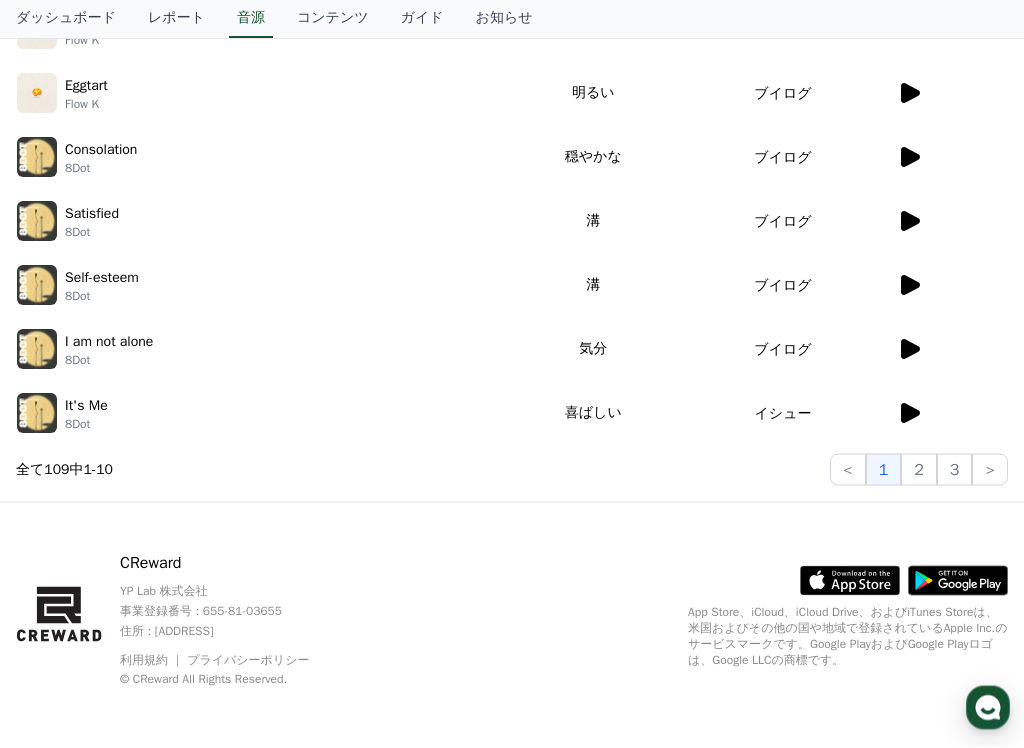 scroll, scrollTop: 604, scrollLeft: 0, axis: vertical 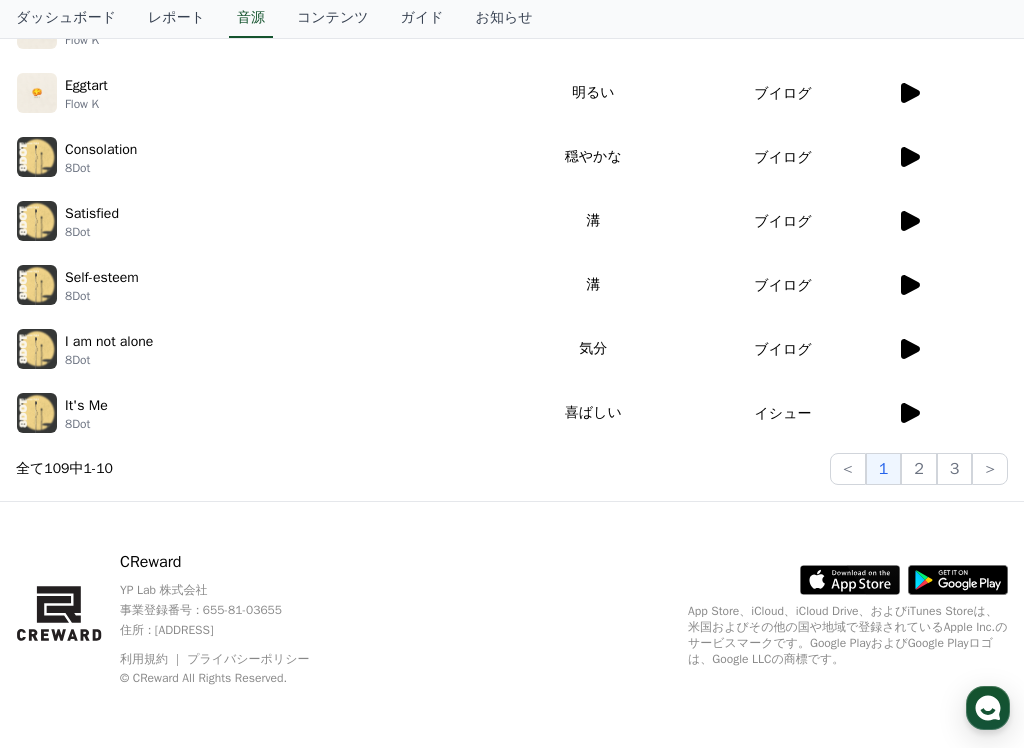 click on "2" 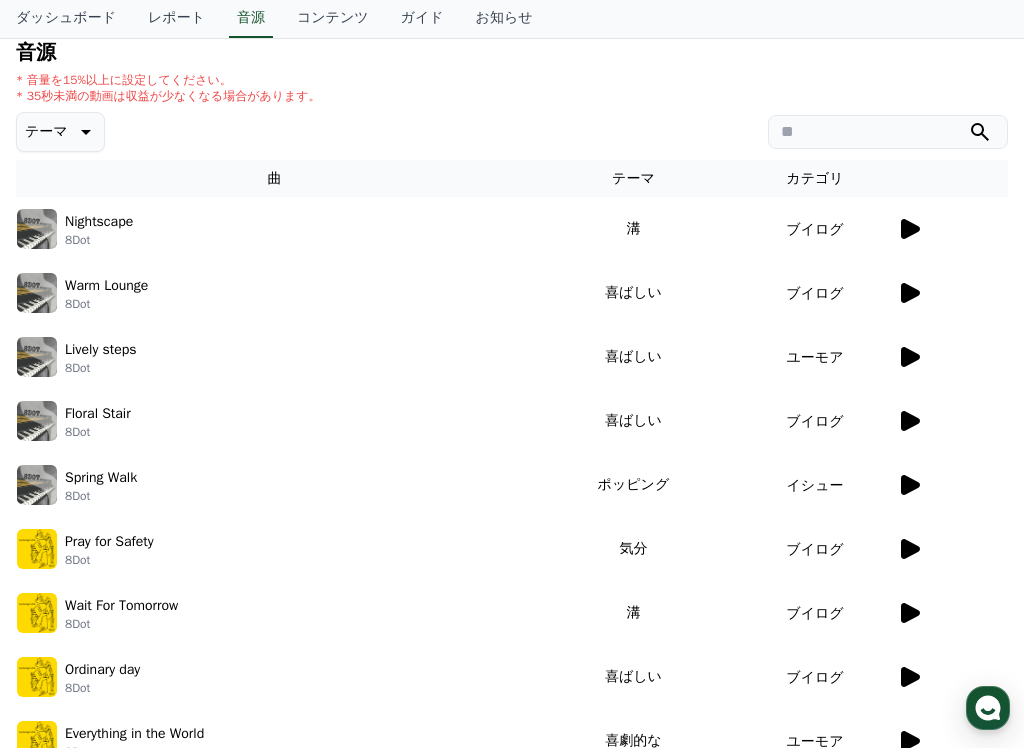 scroll, scrollTop: 211, scrollLeft: 0, axis: vertical 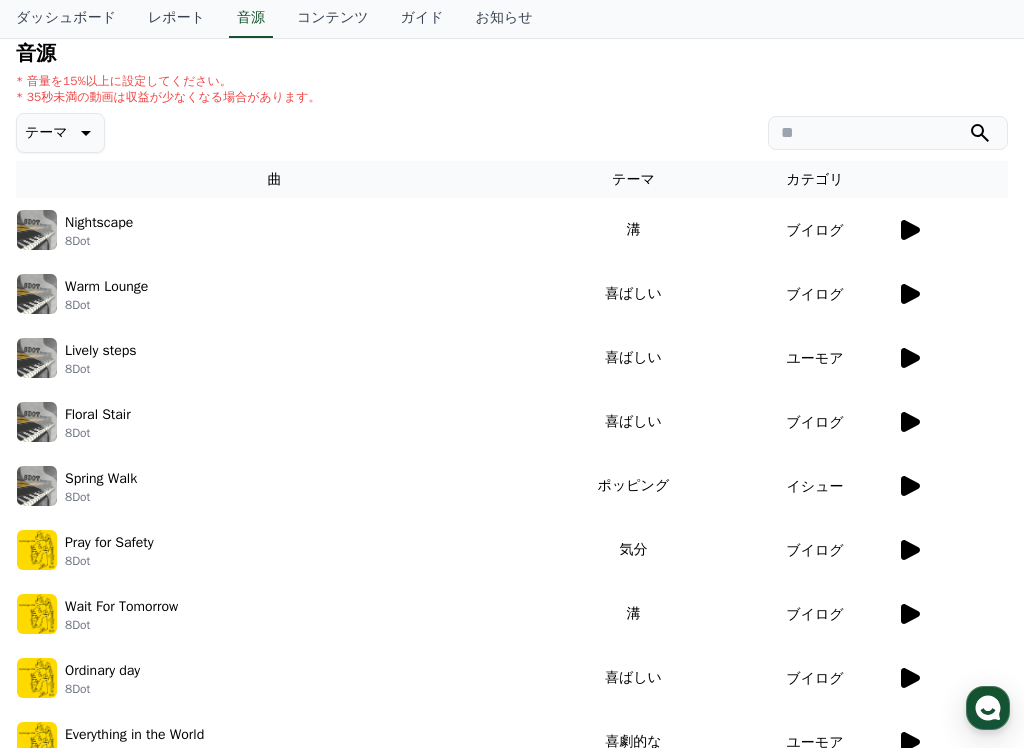 click at bounding box center [37, 230] 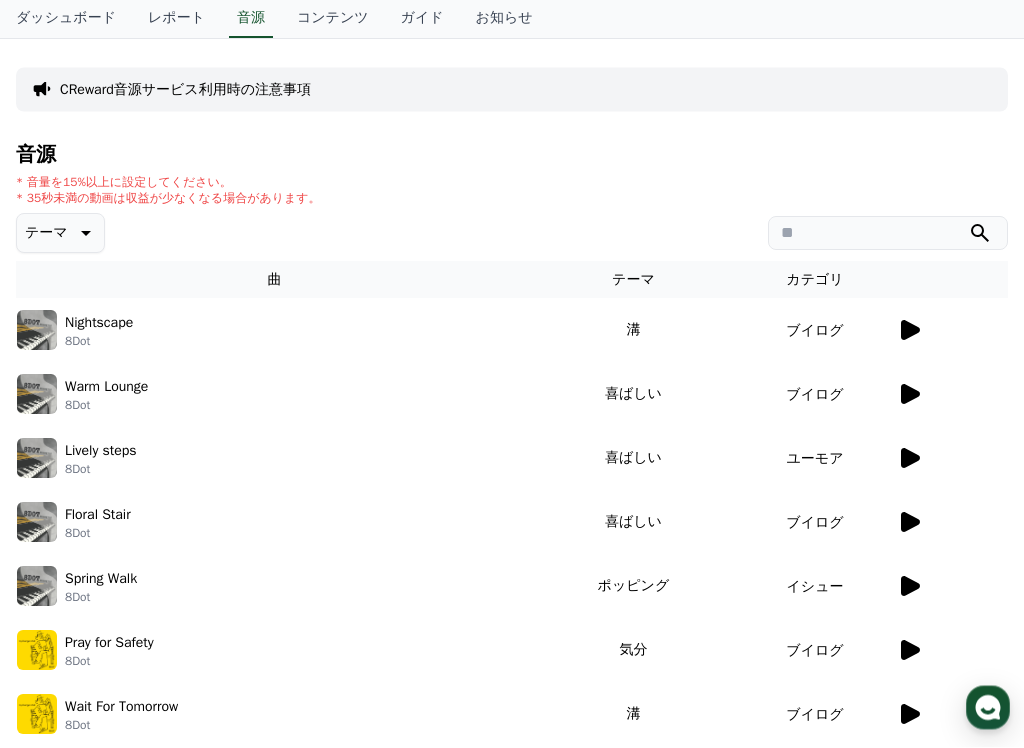scroll, scrollTop: 108, scrollLeft: 0, axis: vertical 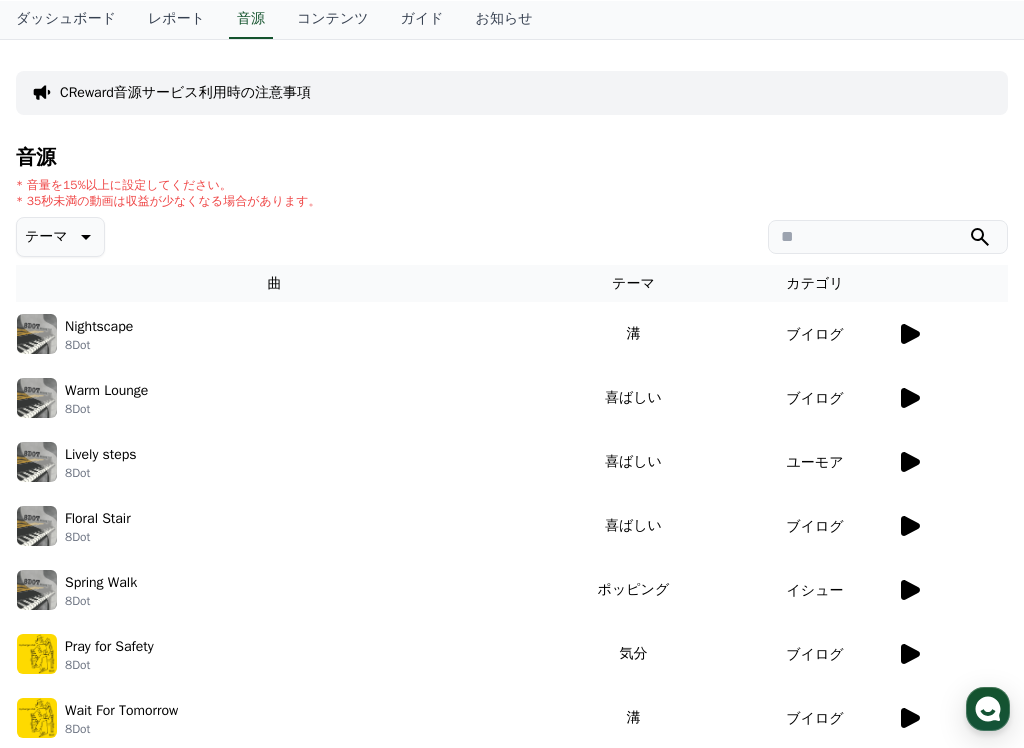 click on "テーマ" at bounding box center [60, 236] 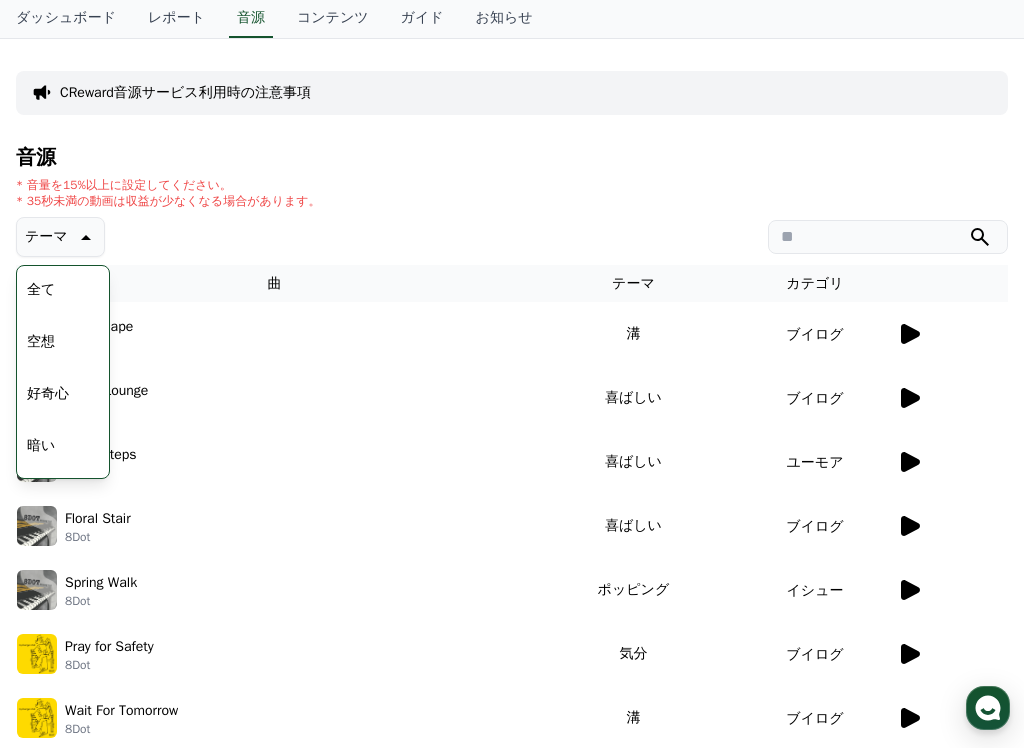 click on "好奇心" at bounding box center [48, 394] 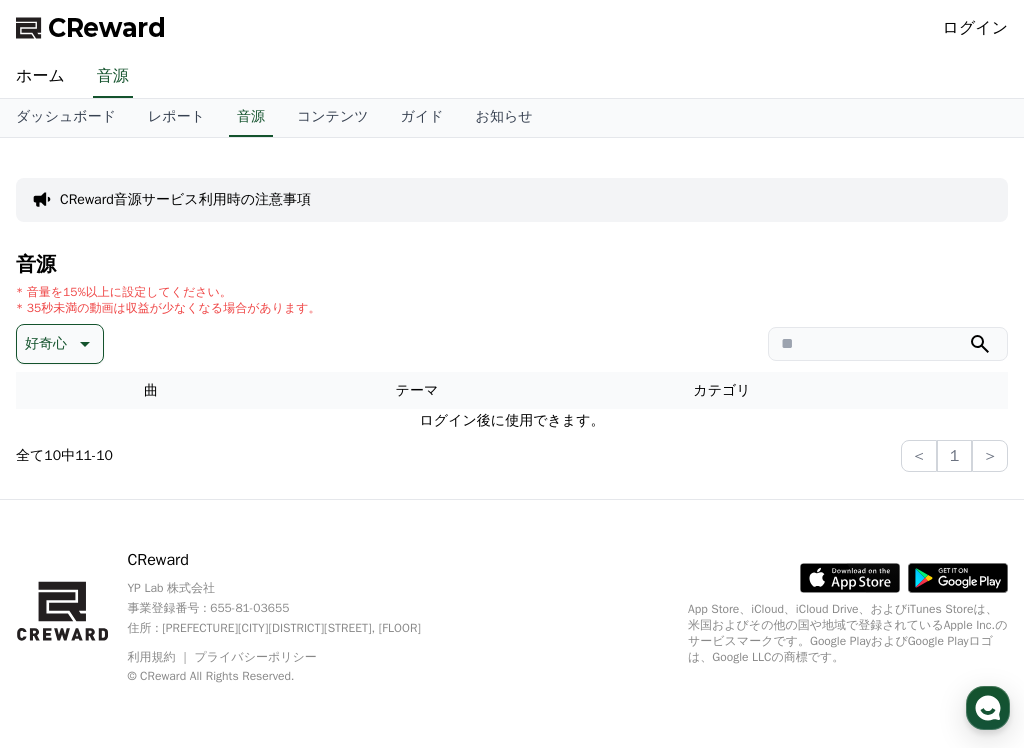 scroll, scrollTop: 0, scrollLeft: 0, axis: both 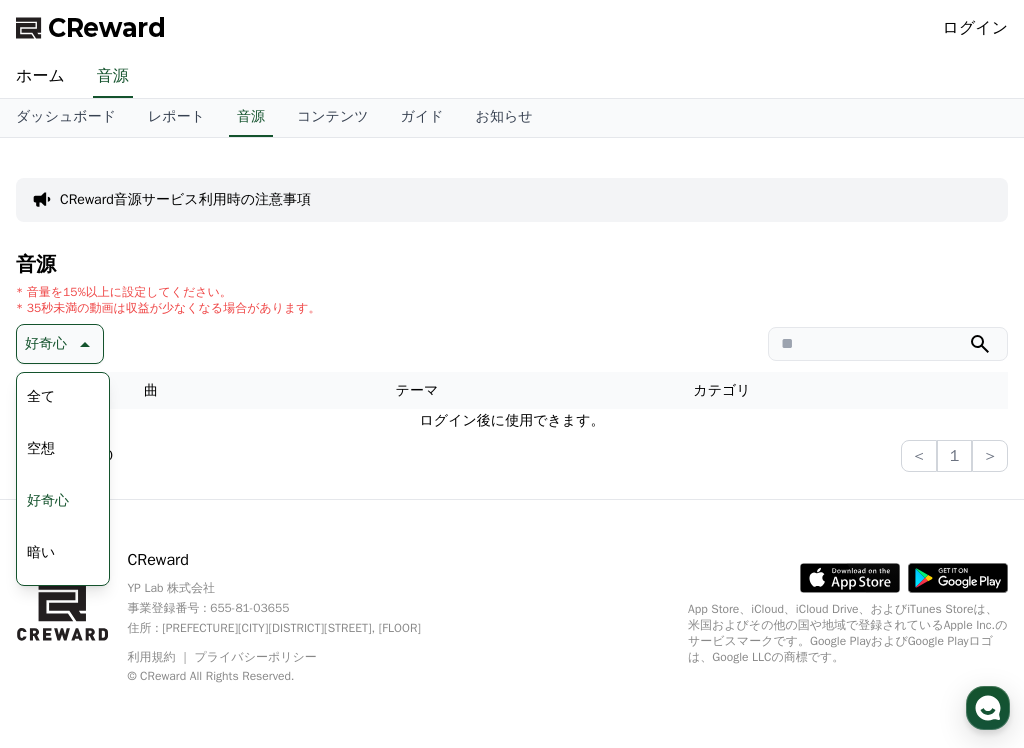 click on "全て" at bounding box center [41, 397] 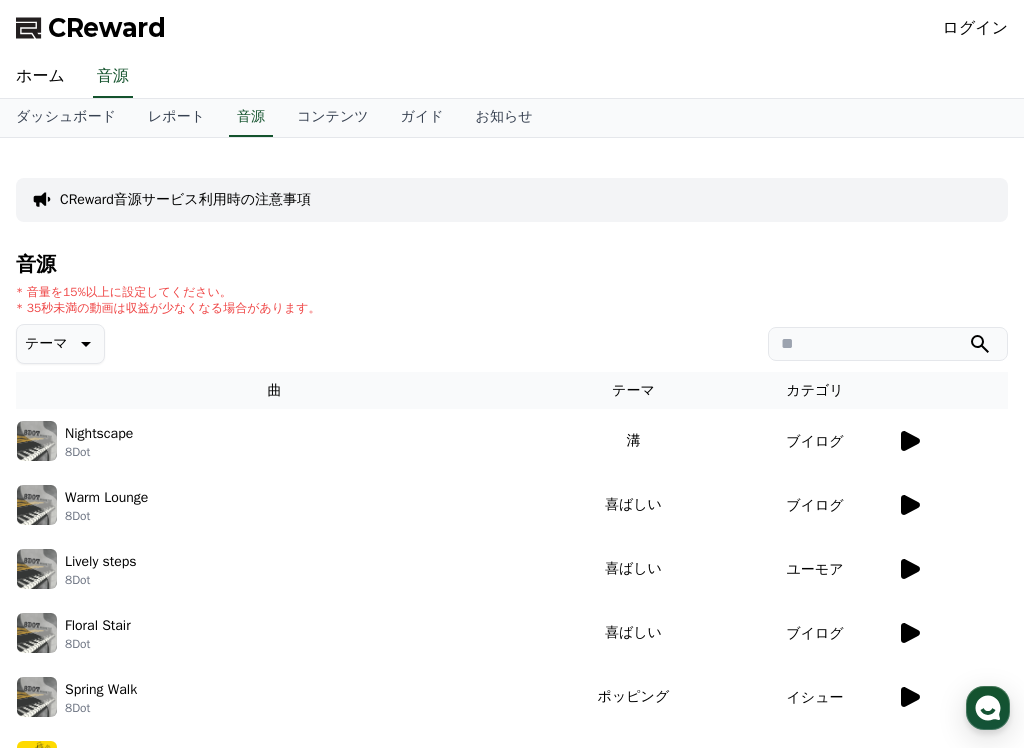 scroll, scrollTop: 0, scrollLeft: 0, axis: both 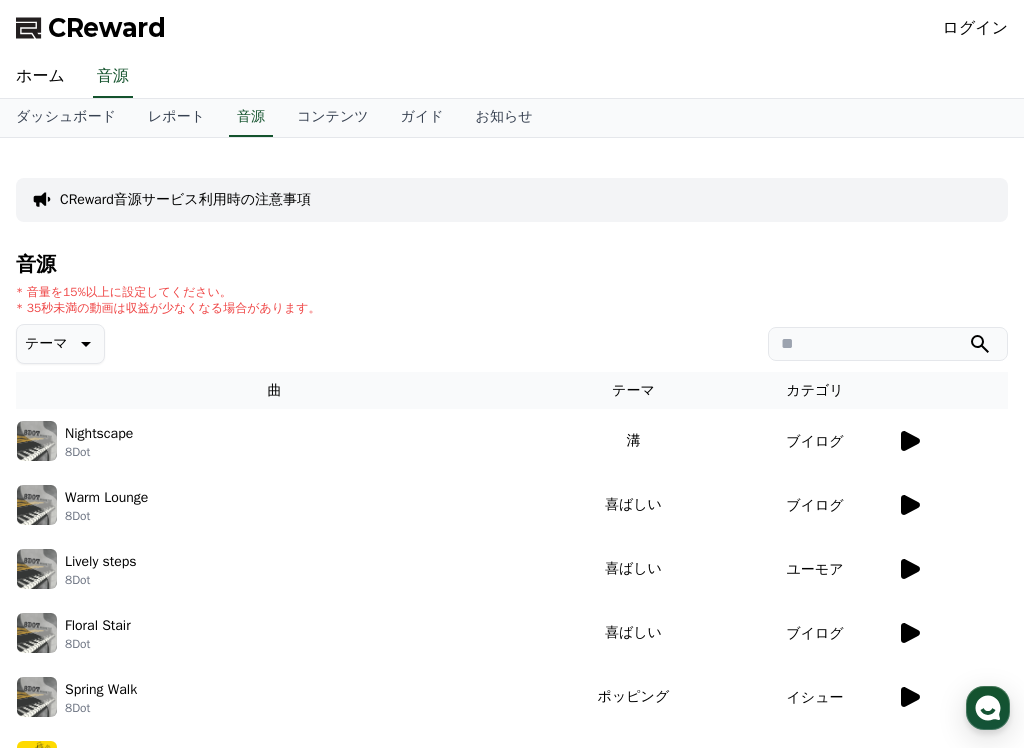 click on "コンテンツ" at bounding box center (333, 118) 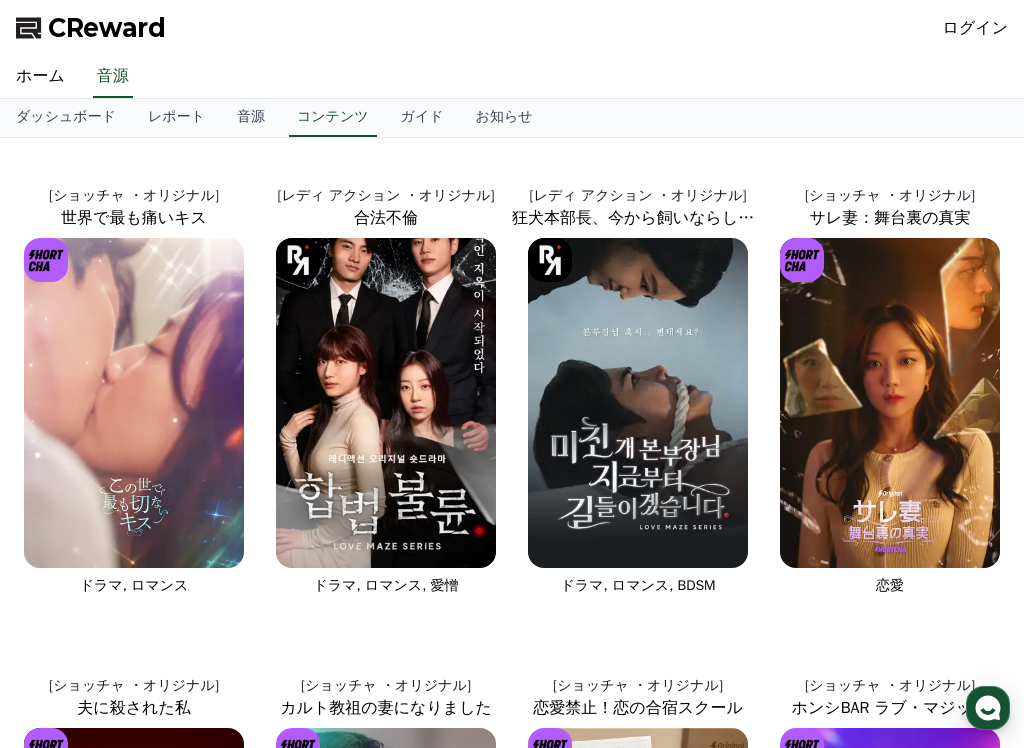 click at bounding box center [134, 403] 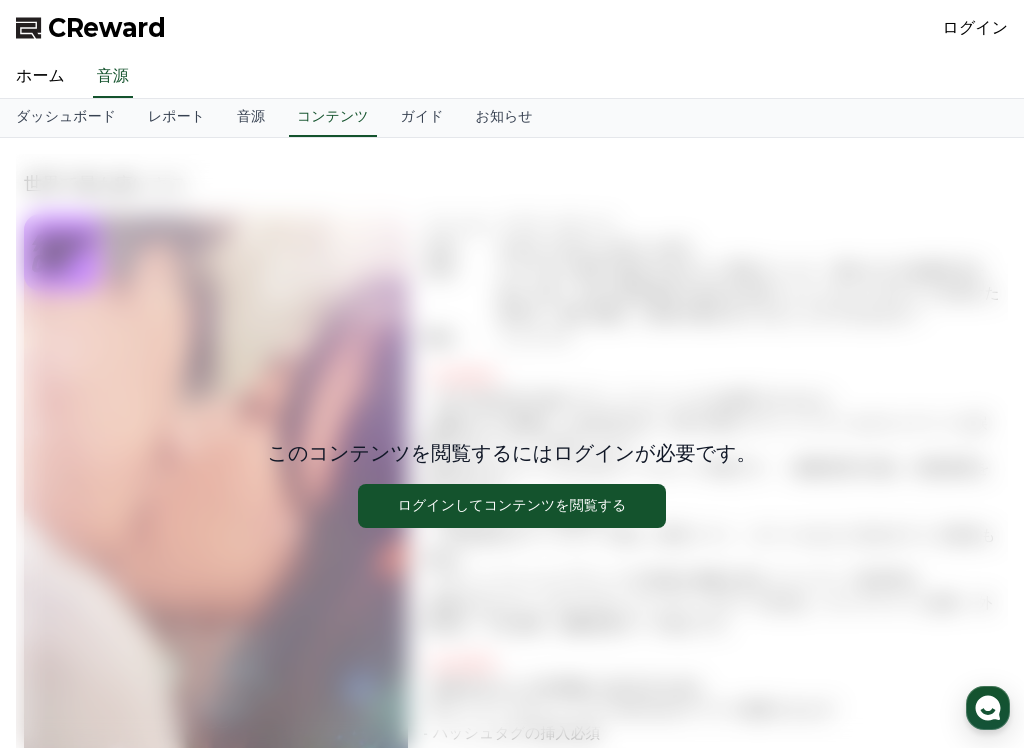 click on "ログインしてコンテンツを閲覧する" at bounding box center [512, 506] 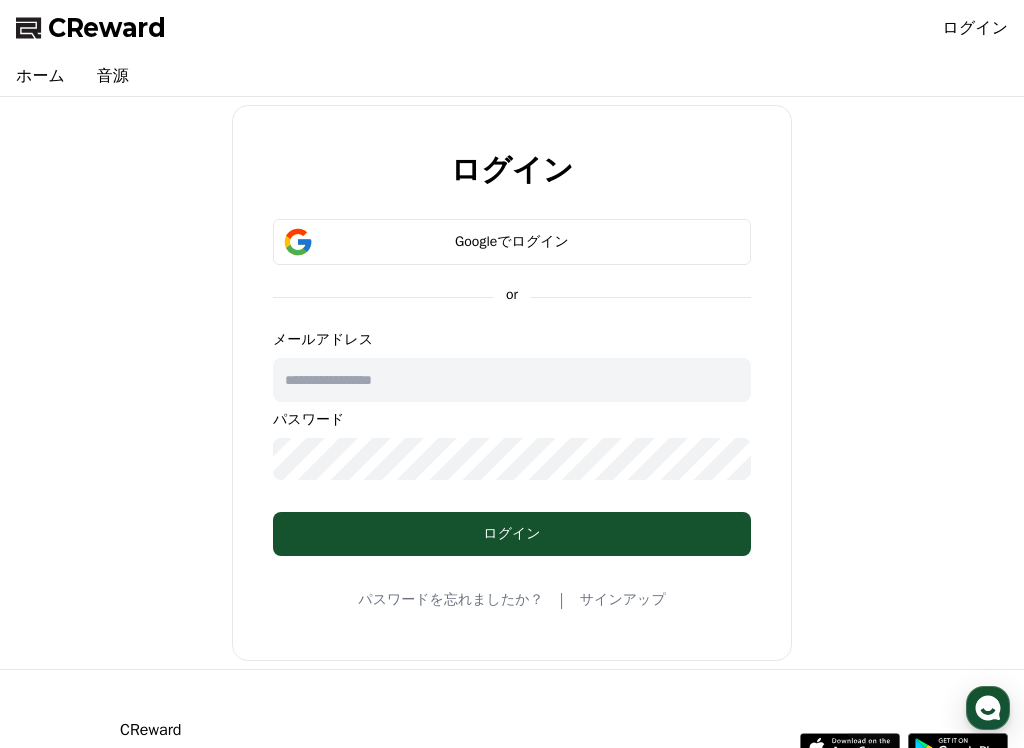 click on "ログイン      Googleでログイン     or   メールアドレス     パスワード       ログイン   パスワードを忘れましたか？   |   サインアップ" at bounding box center [512, 383] 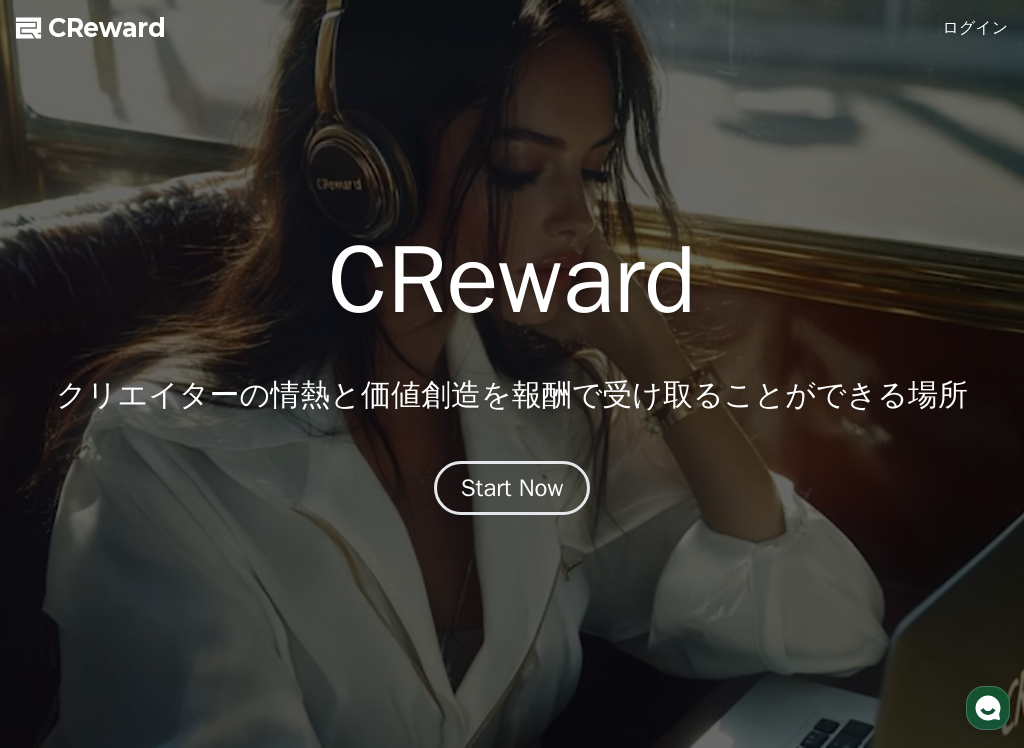 click on "Start Now" at bounding box center [512, 488] 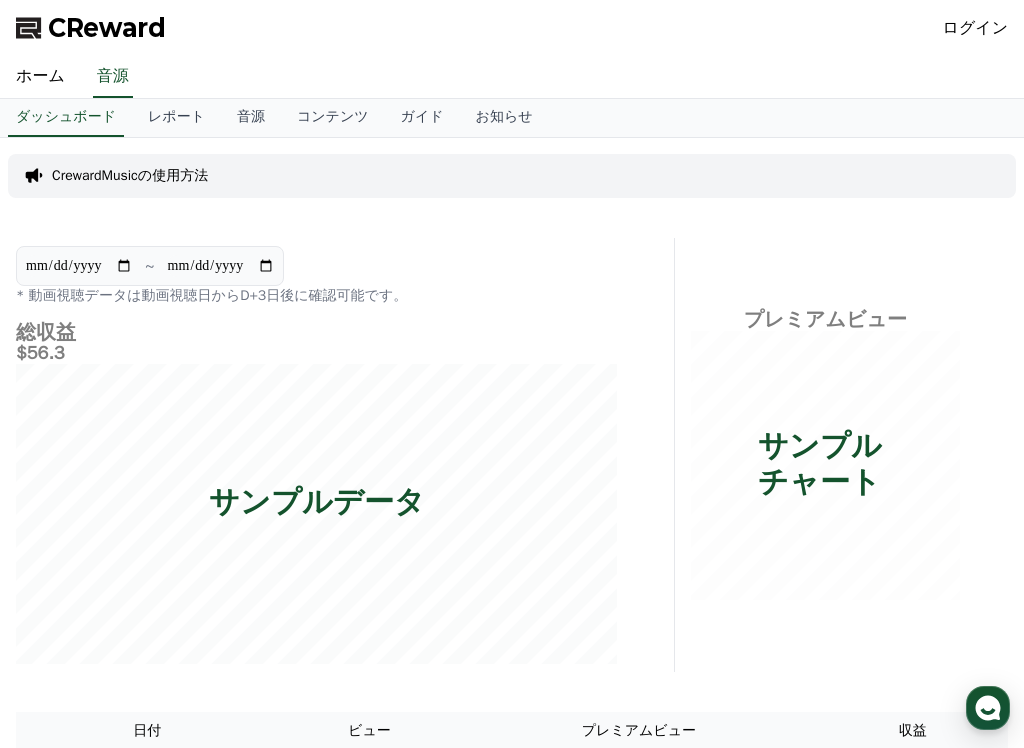 click on "音源" at bounding box center (251, 118) 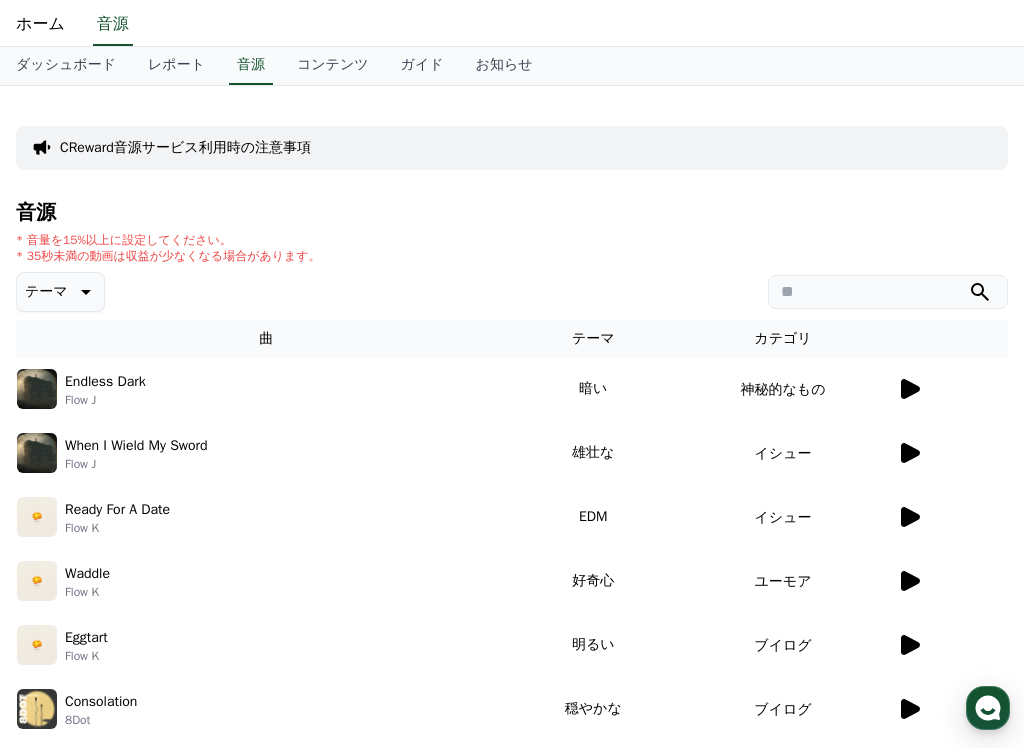 scroll, scrollTop: 58, scrollLeft: 0, axis: vertical 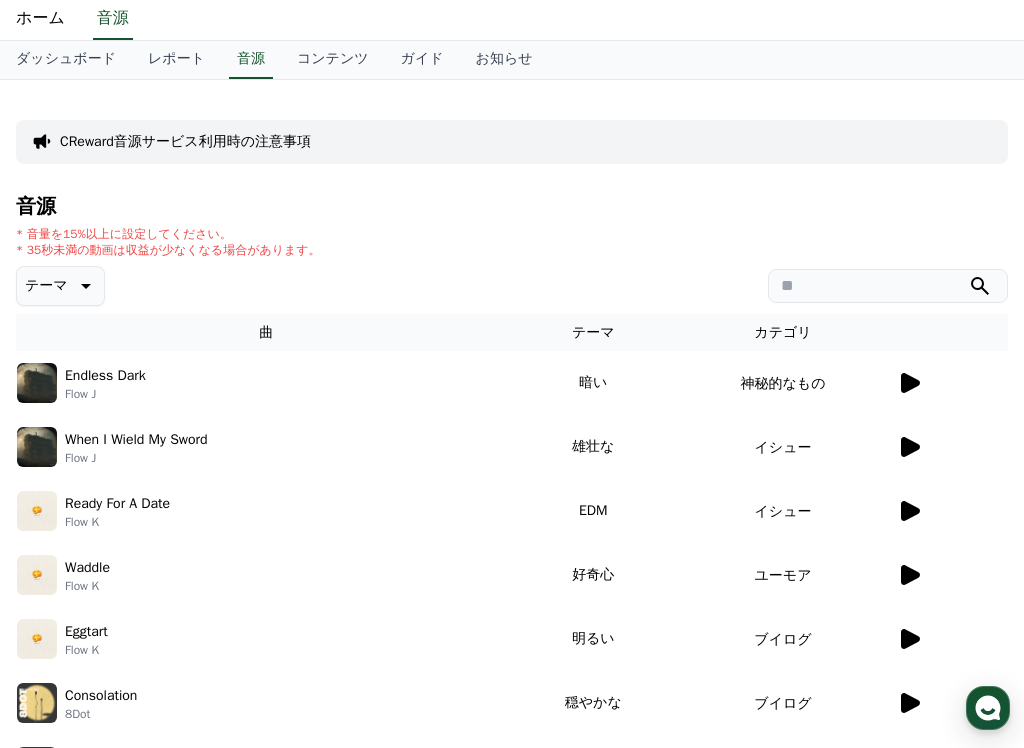 click 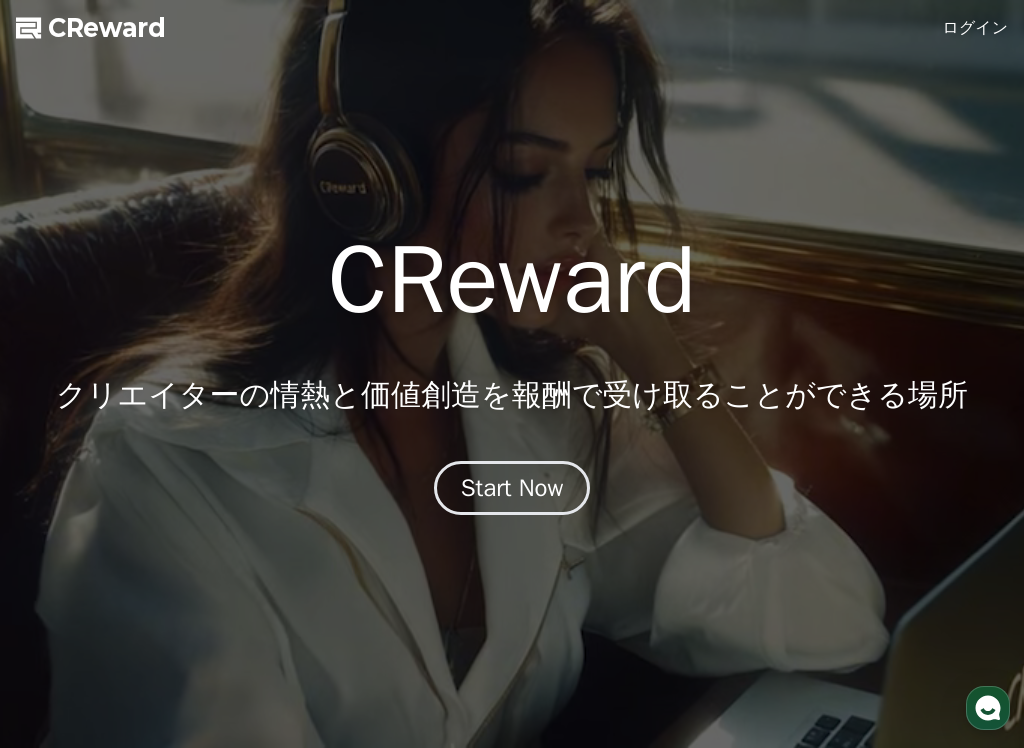 scroll, scrollTop: 0, scrollLeft: 0, axis: both 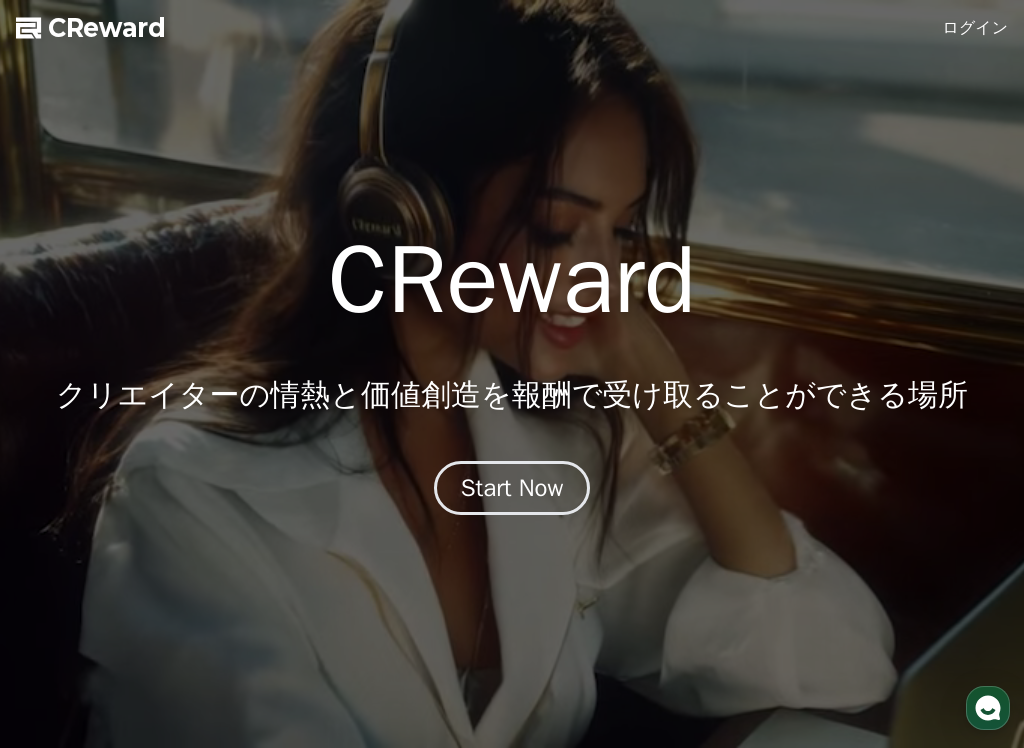 click on "Start Now" at bounding box center (512, 488) 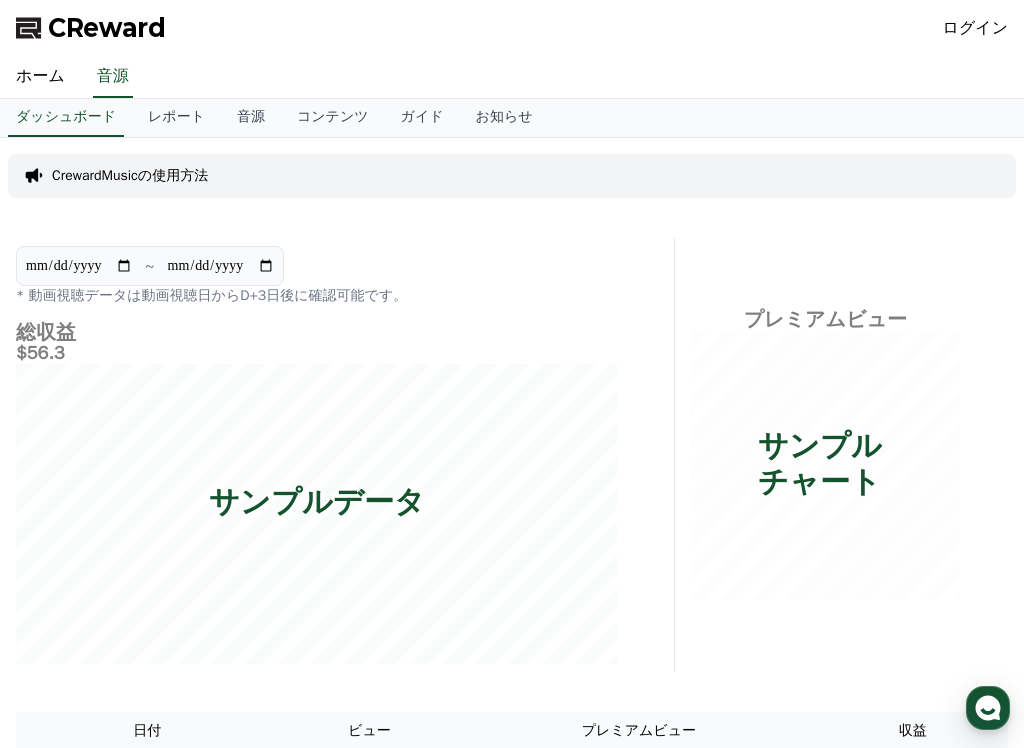 click on "音源" at bounding box center [251, 118] 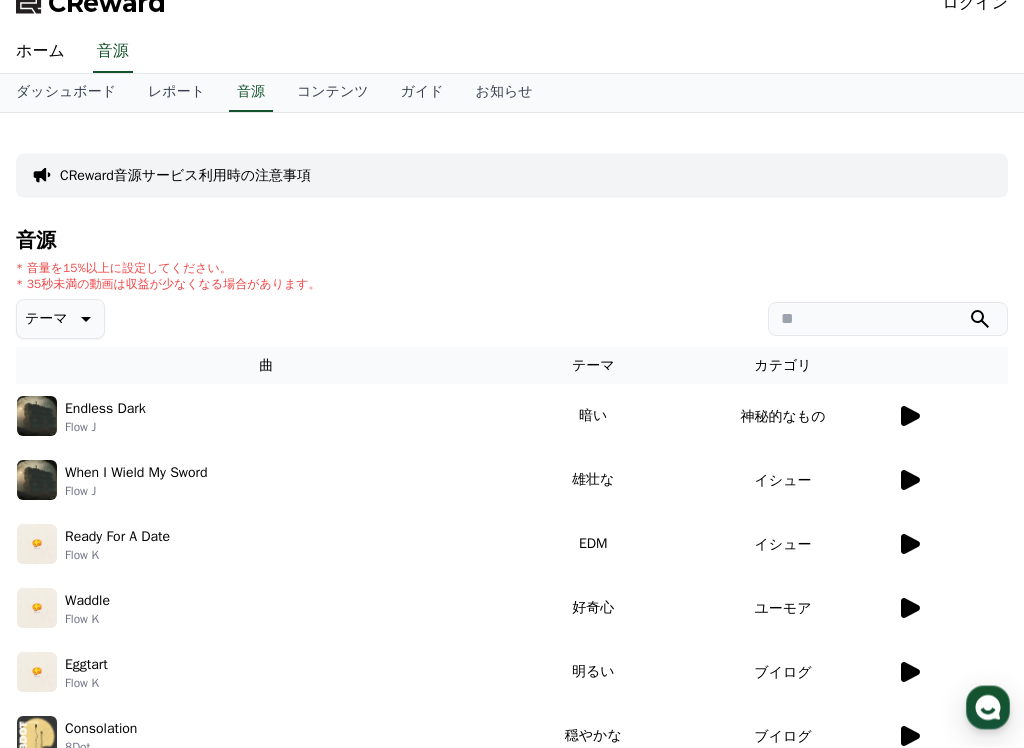 scroll, scrollTop: 32, scrollLeft: 0, axis: vertical 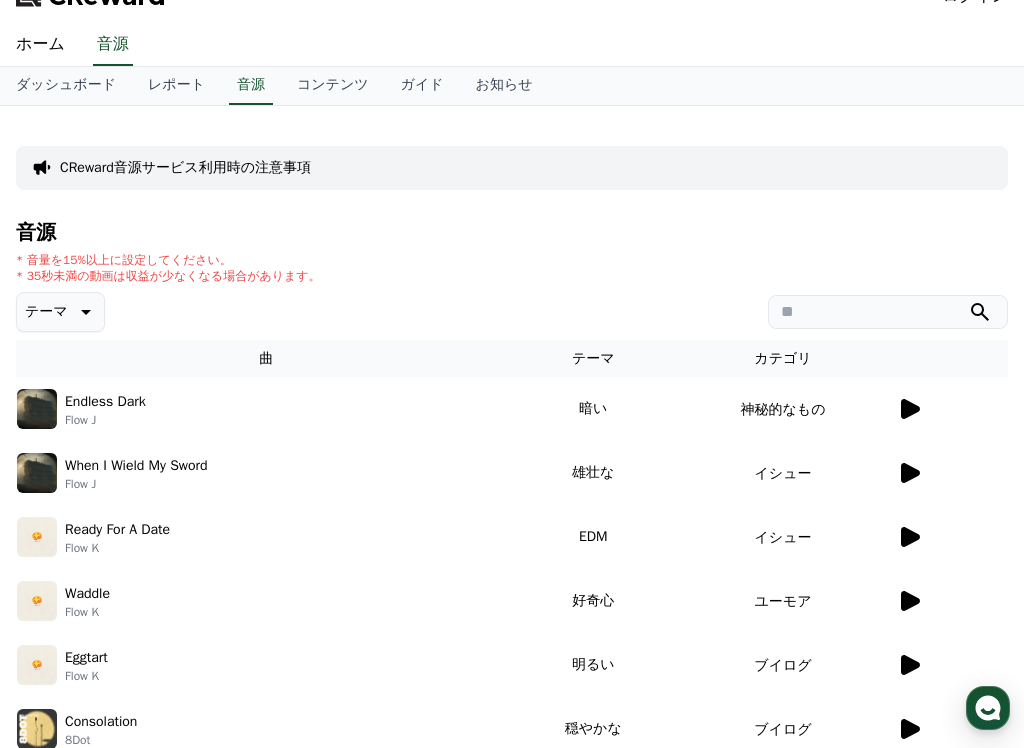 click at bounding box center (37, 537) 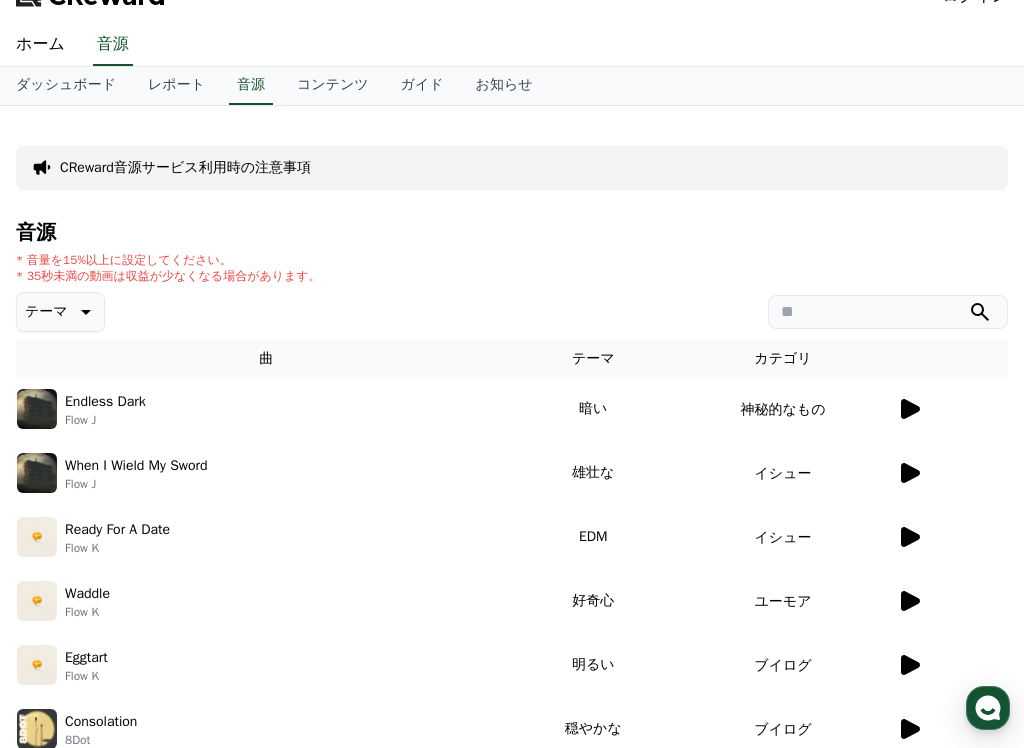 click at bounding box center (37, 537) 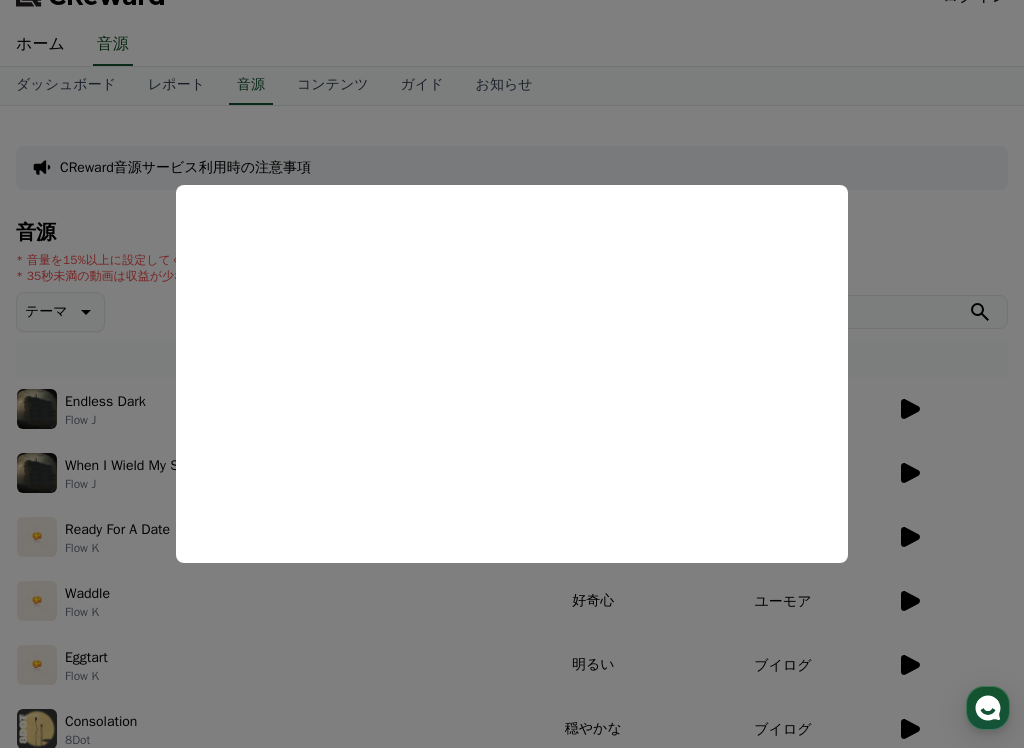 click at bounding box center (512, 374) 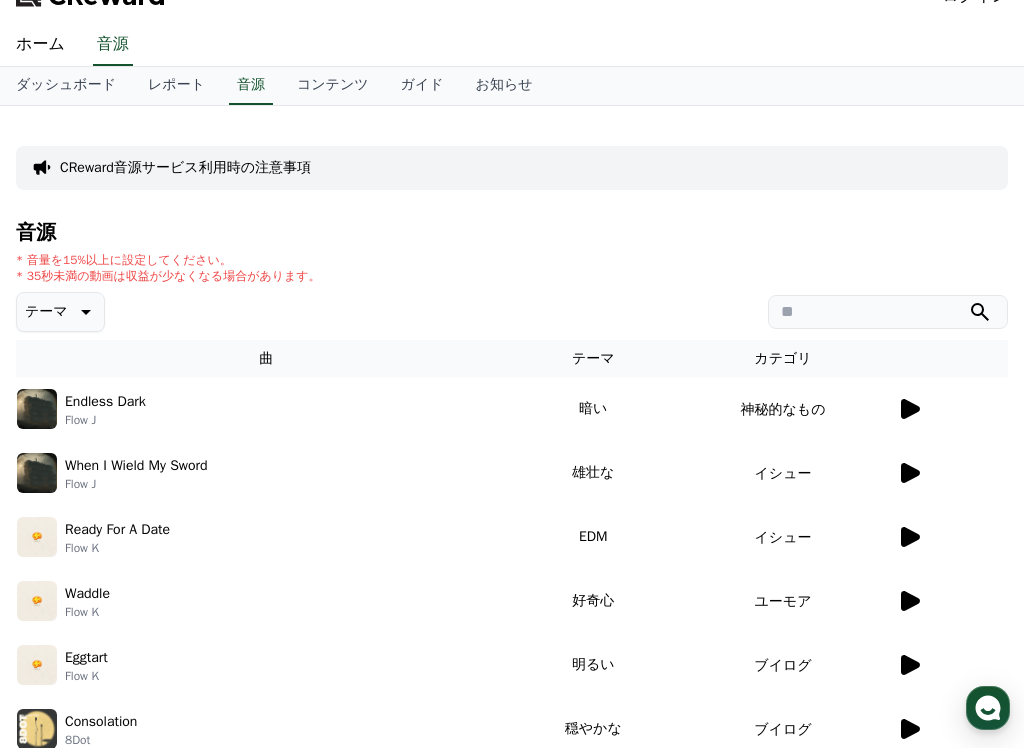click at bounding box center (37, 537) 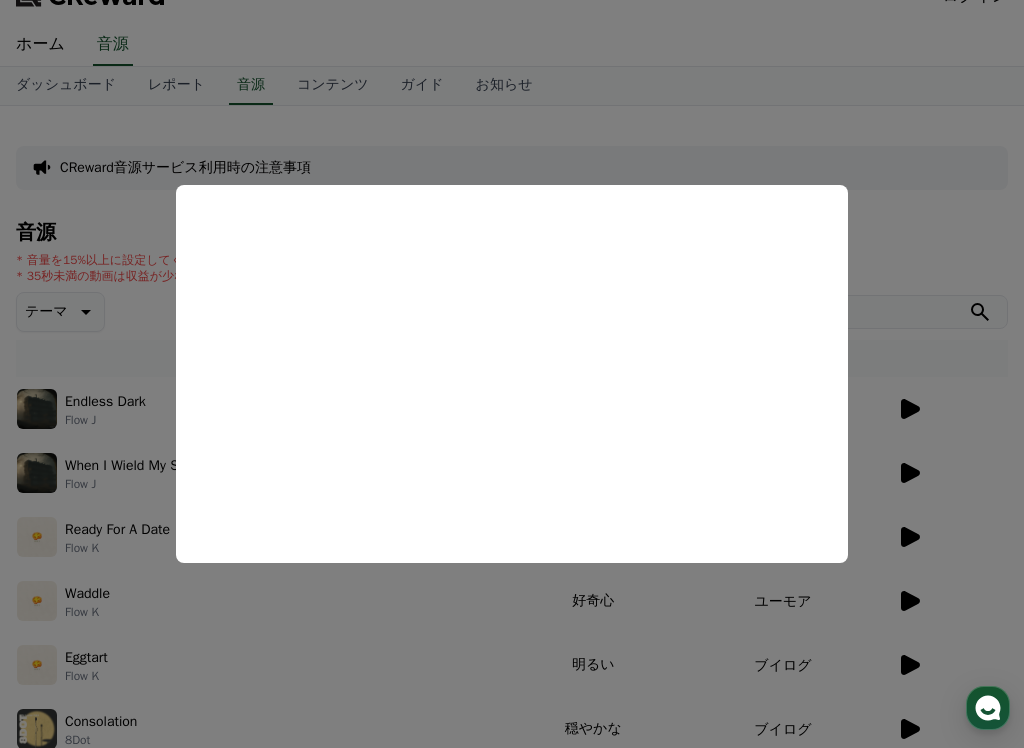 click at bounding box center [512, 374] 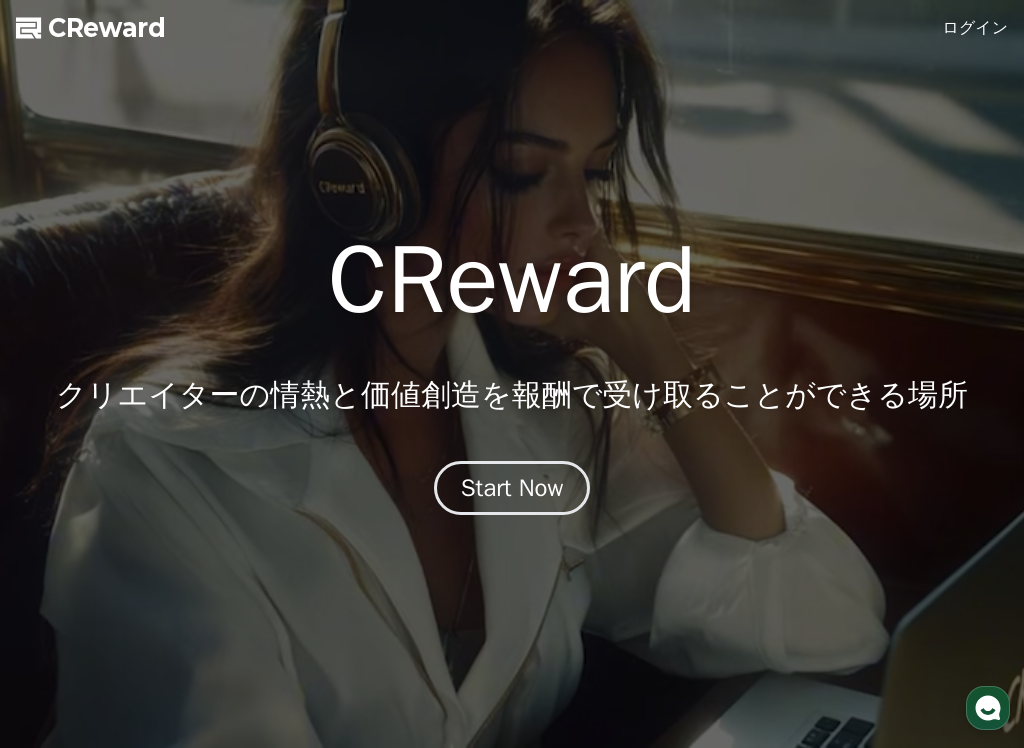 scroll, scrollTop: 0, scrollLeft: 0, axis: both 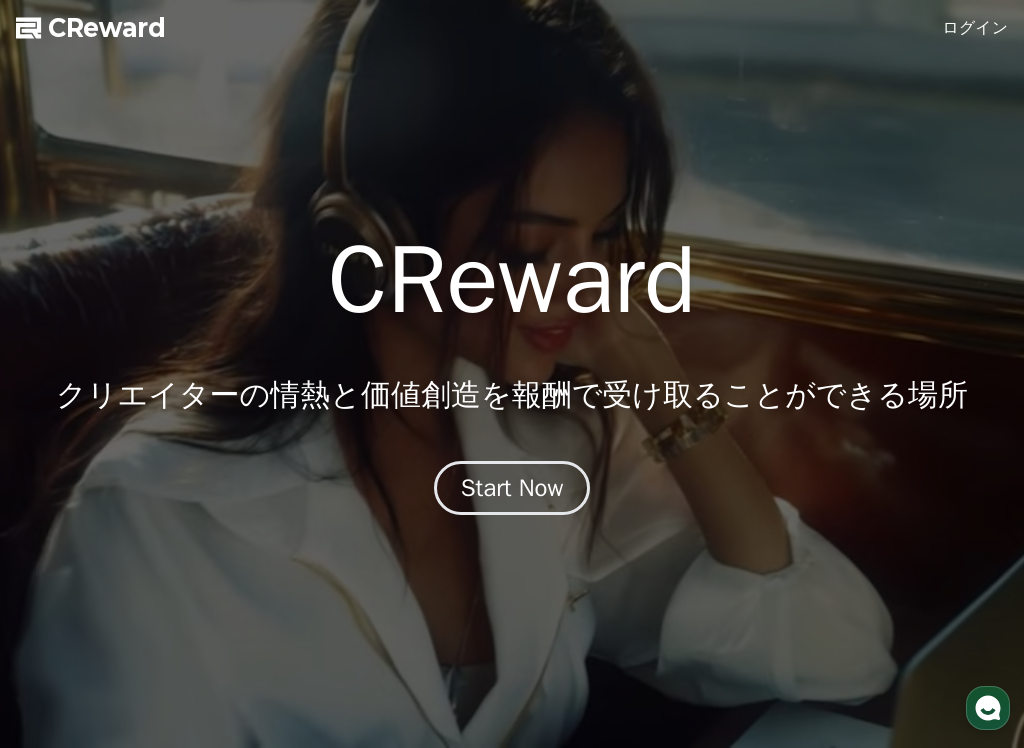 click on "Start Now" at bounding box center [512, 488] 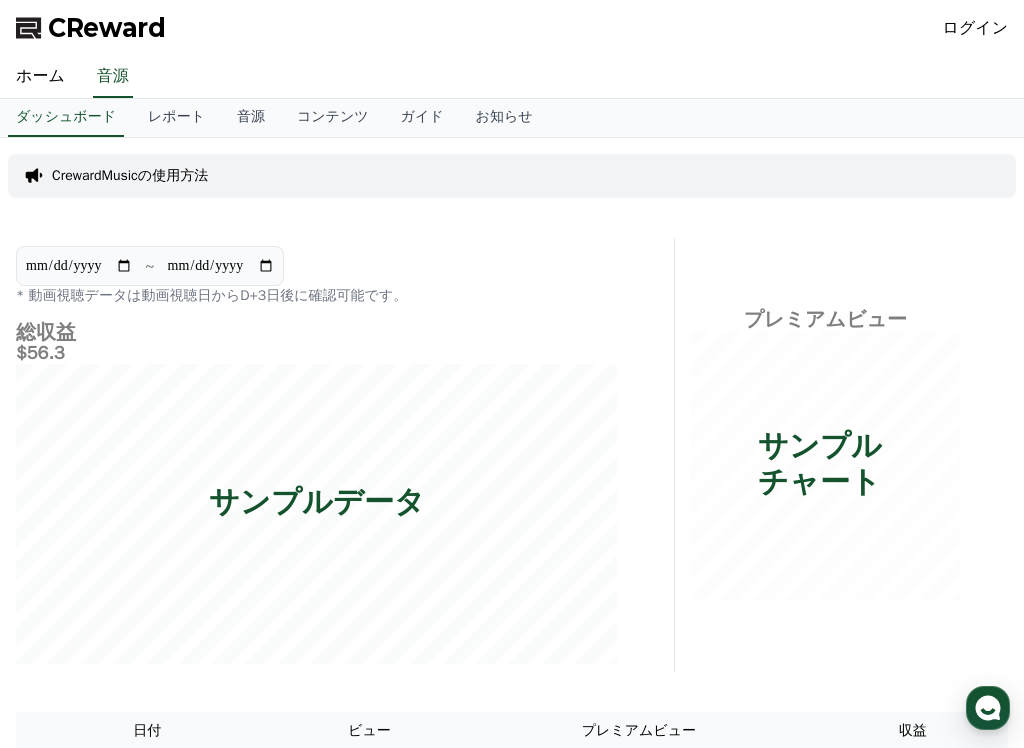 click on "音源" at bounding box center [251, 118] 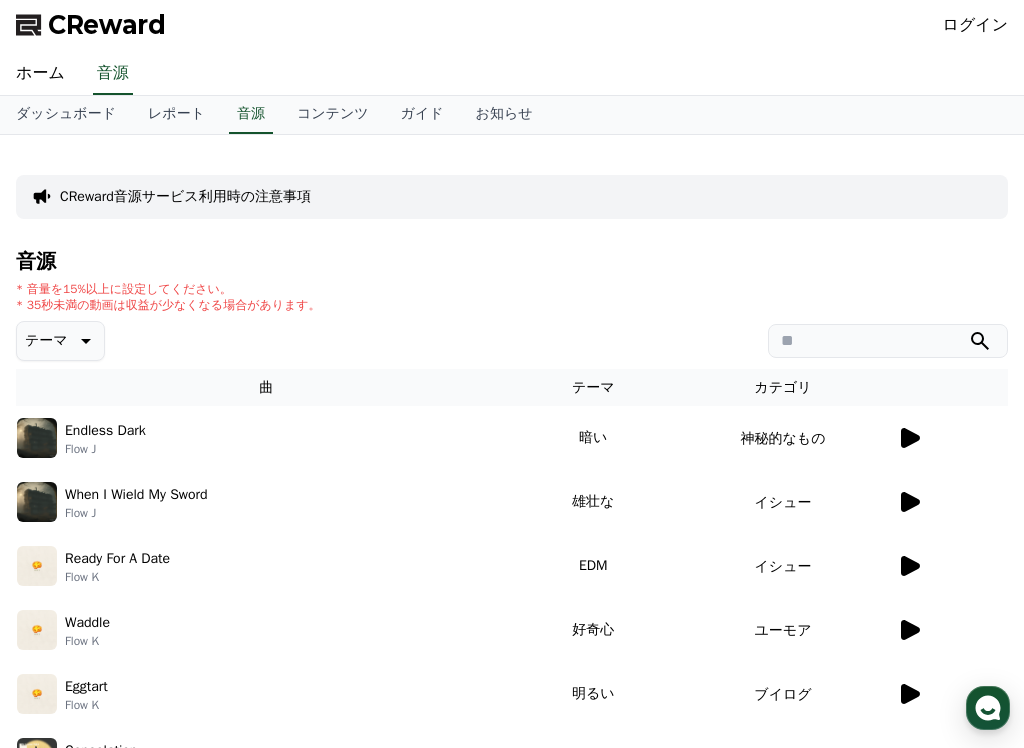 scroll, scrollTop: 2, scrollLeft: 0, axis: vertical 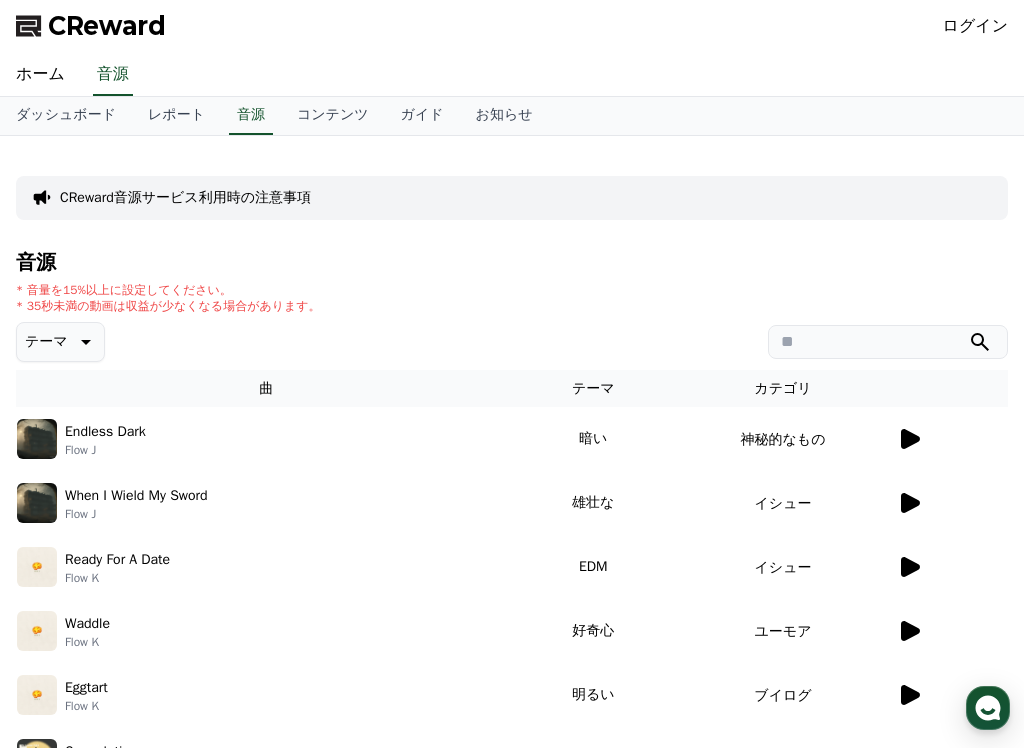 click on "ガイド" at bounding box center [422, 116] 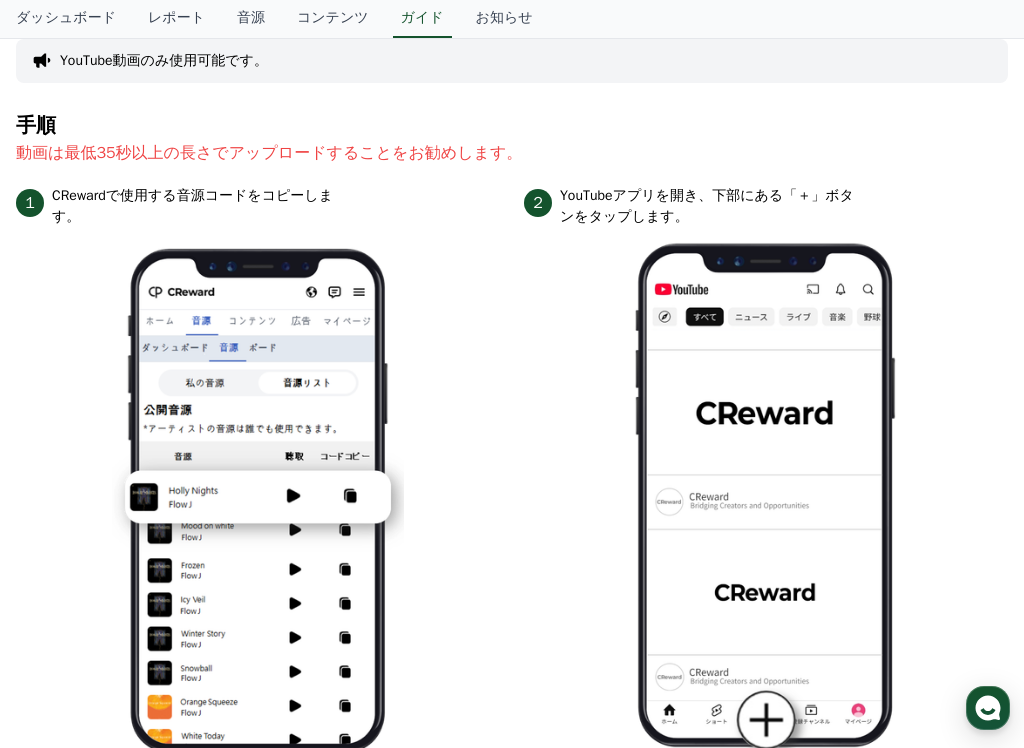 scroll, scrollTop: 201, scrollLeft: 0, axis: vertical 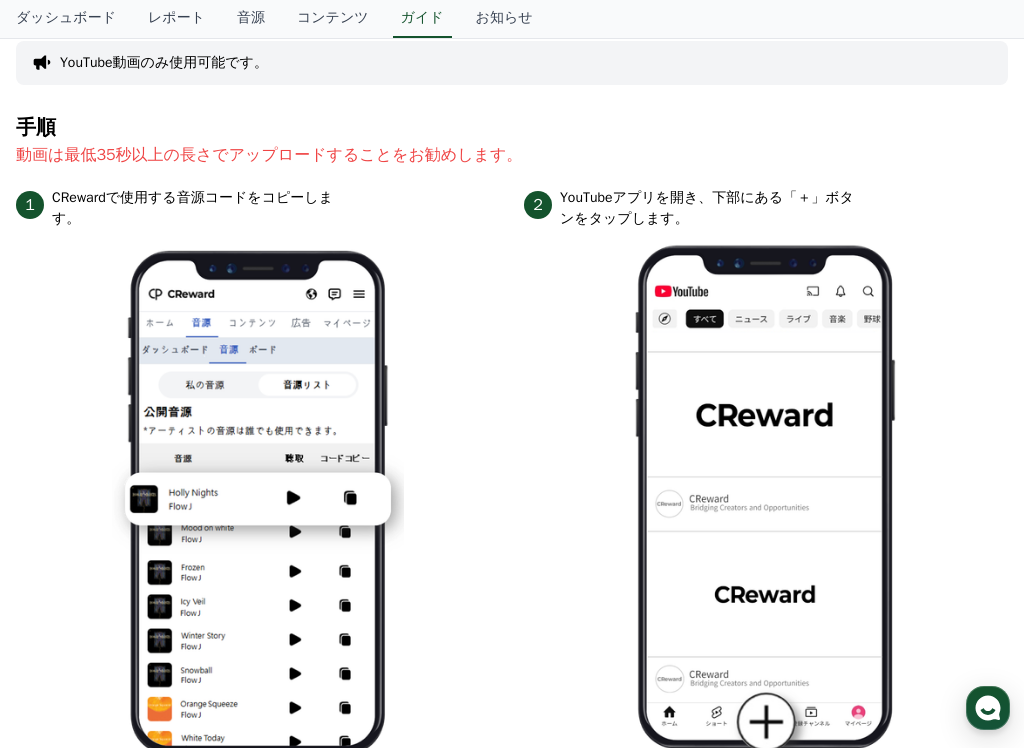 click on "1   CRewardで使用する音源コードをコピーします。" at bounding box center (258, 482) 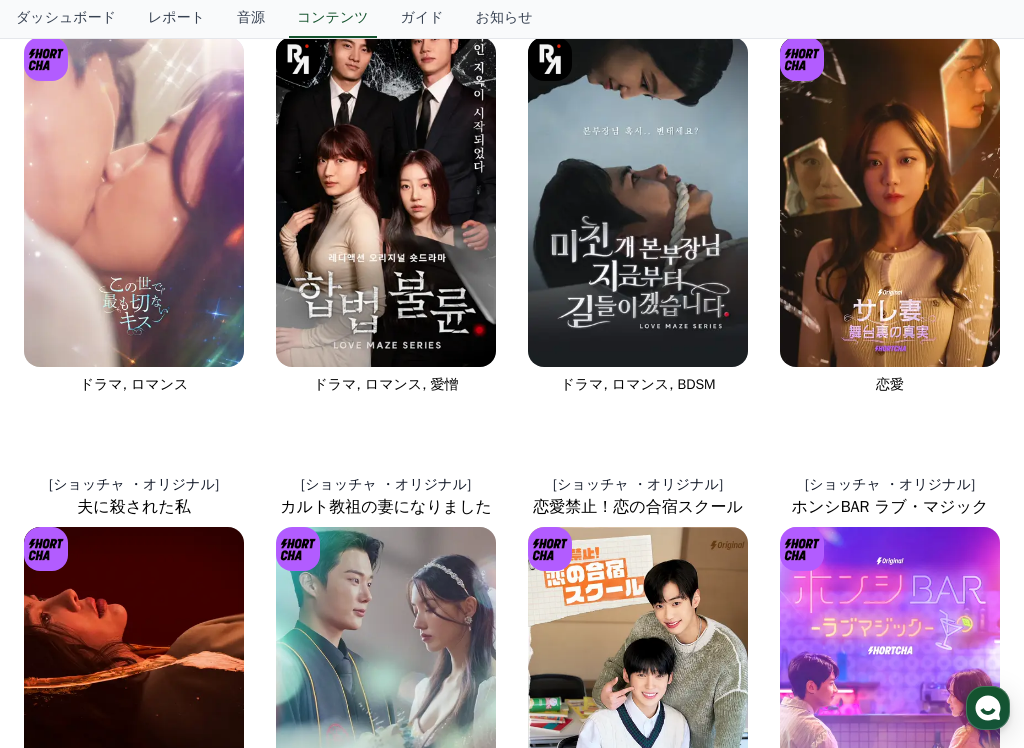 scroll, scrollTop: 0, scrollLeft: 0, axis: both 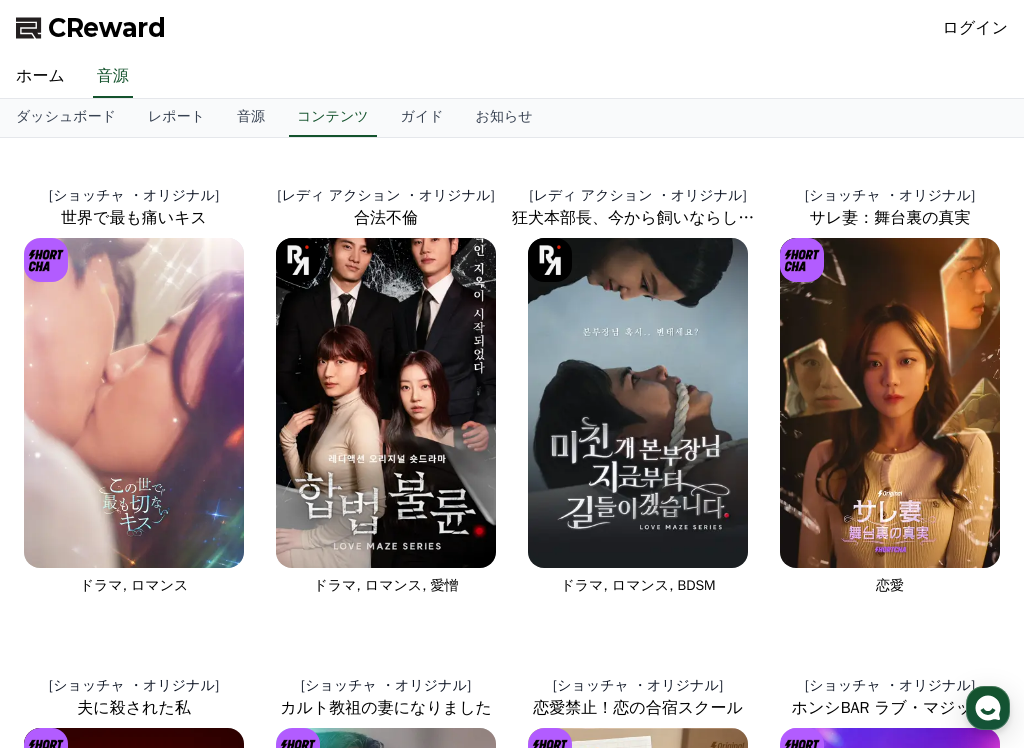click on "音源" at bounding box center (251, 118) 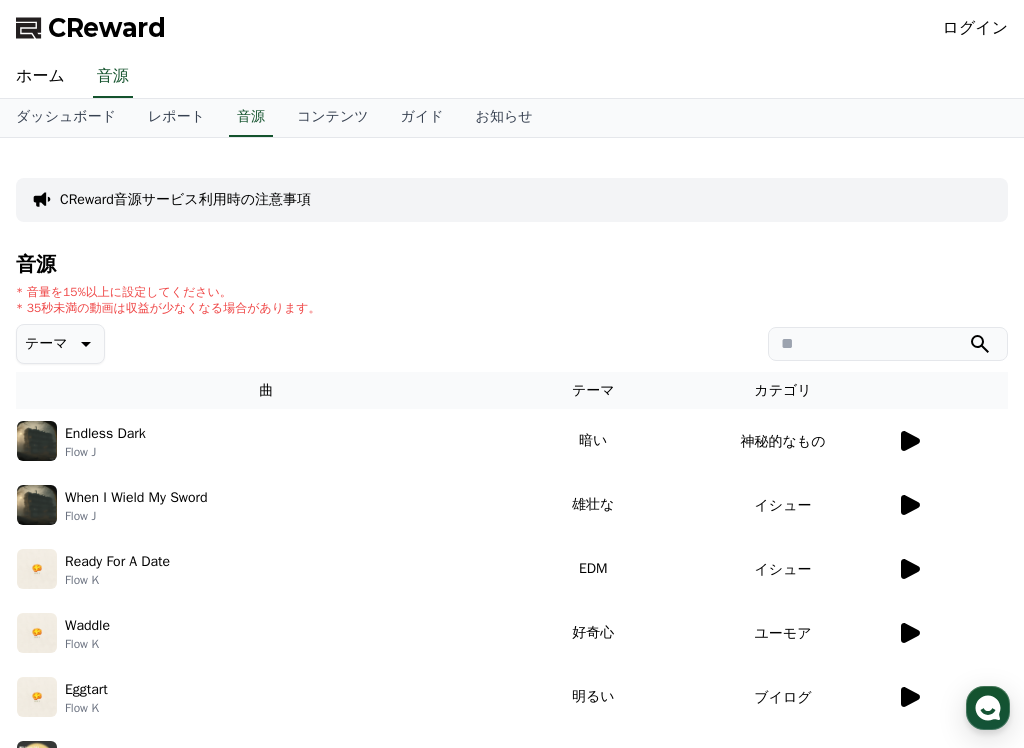 click on "暗い" at bounding box center (593, 441) 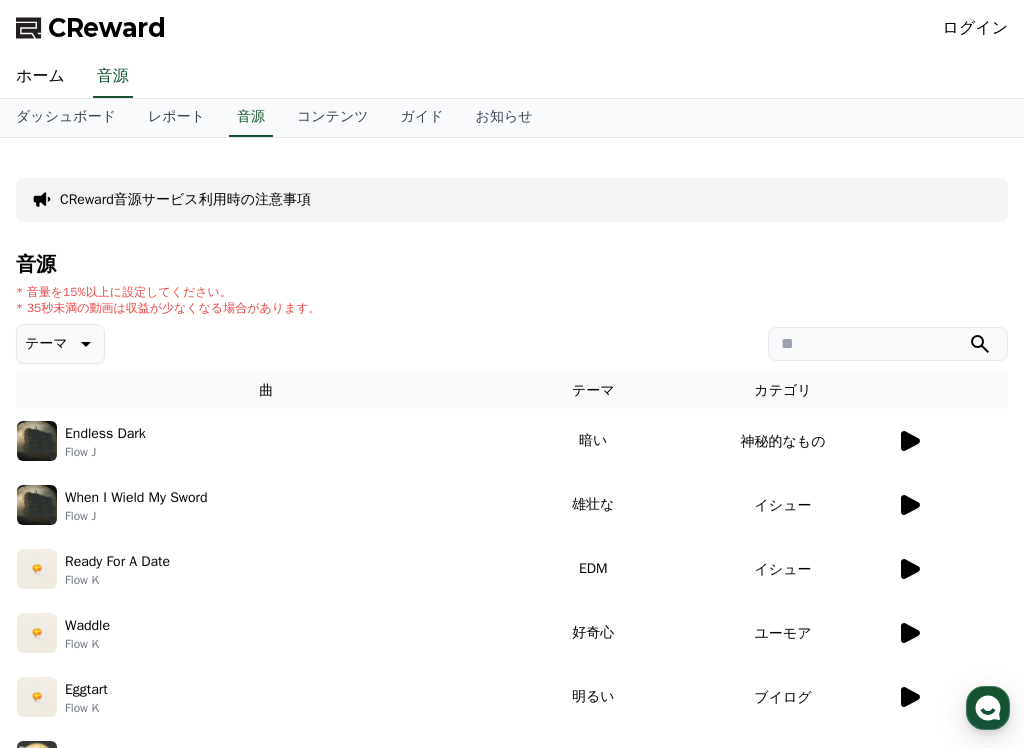 click on "暗い" at bounding box center (593, 441) 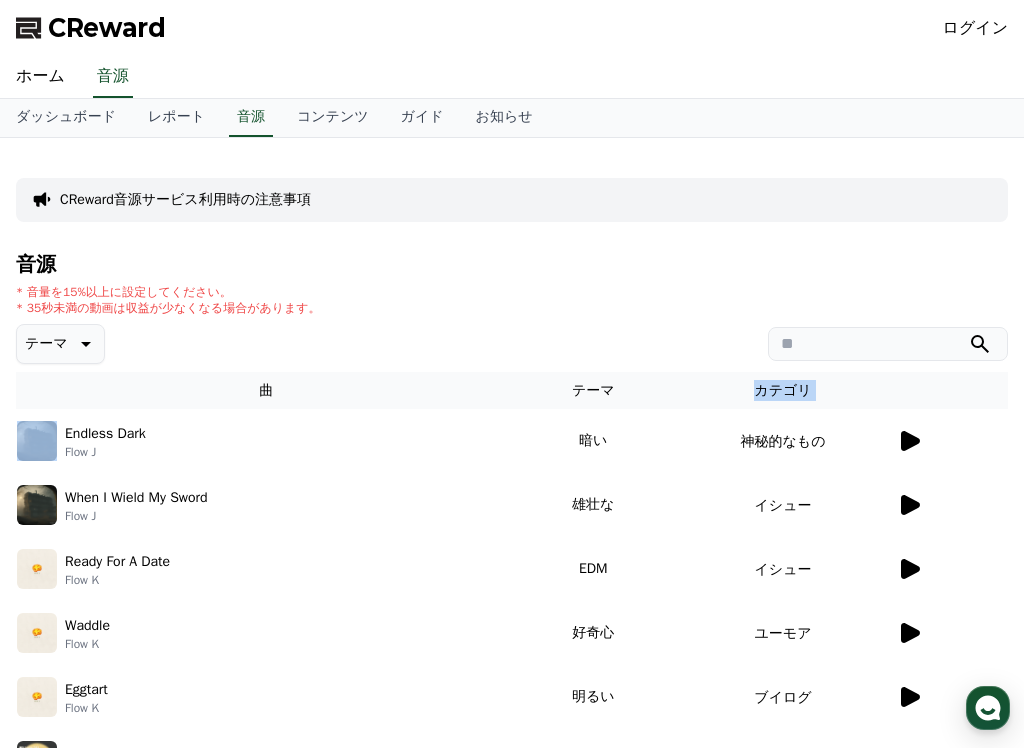 click at bounding box center (37, 441) 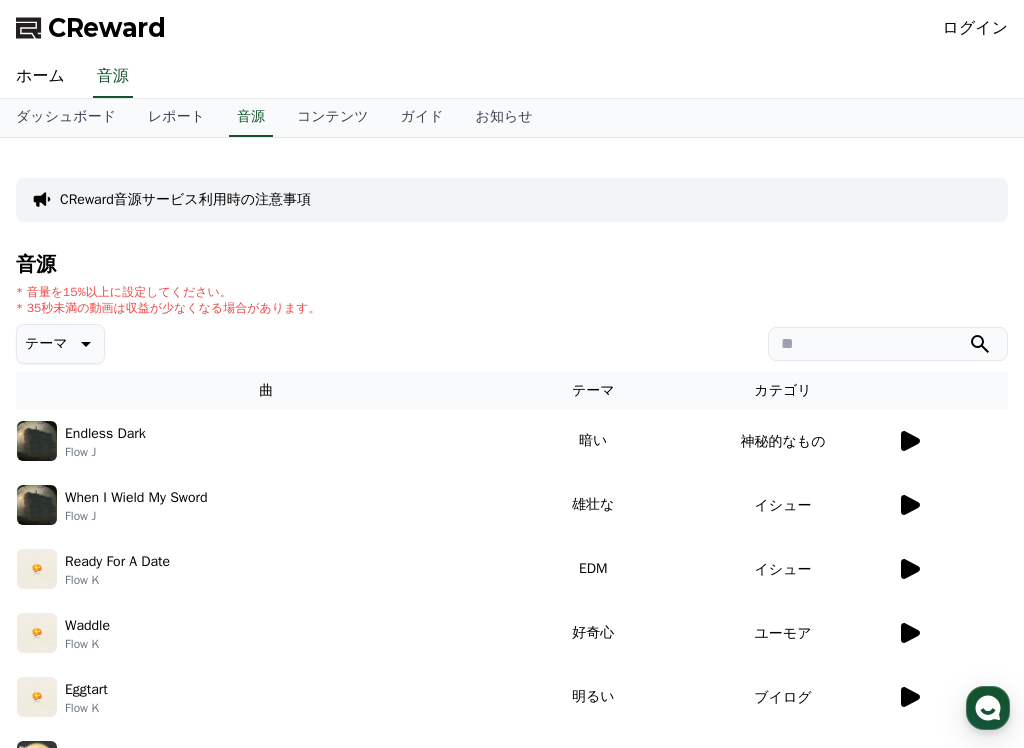 click on "Endless Dark     Flow J" at bounding box center [266, 441] 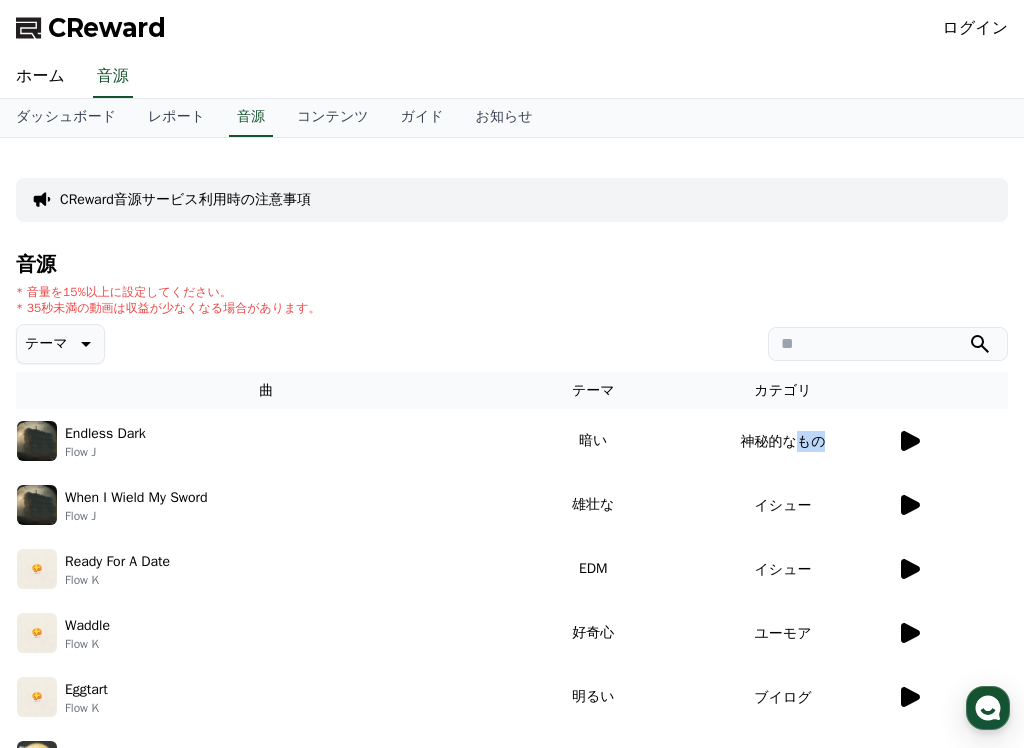click on "Ready For A Date     Flow K" at bounding box center [266, 569] 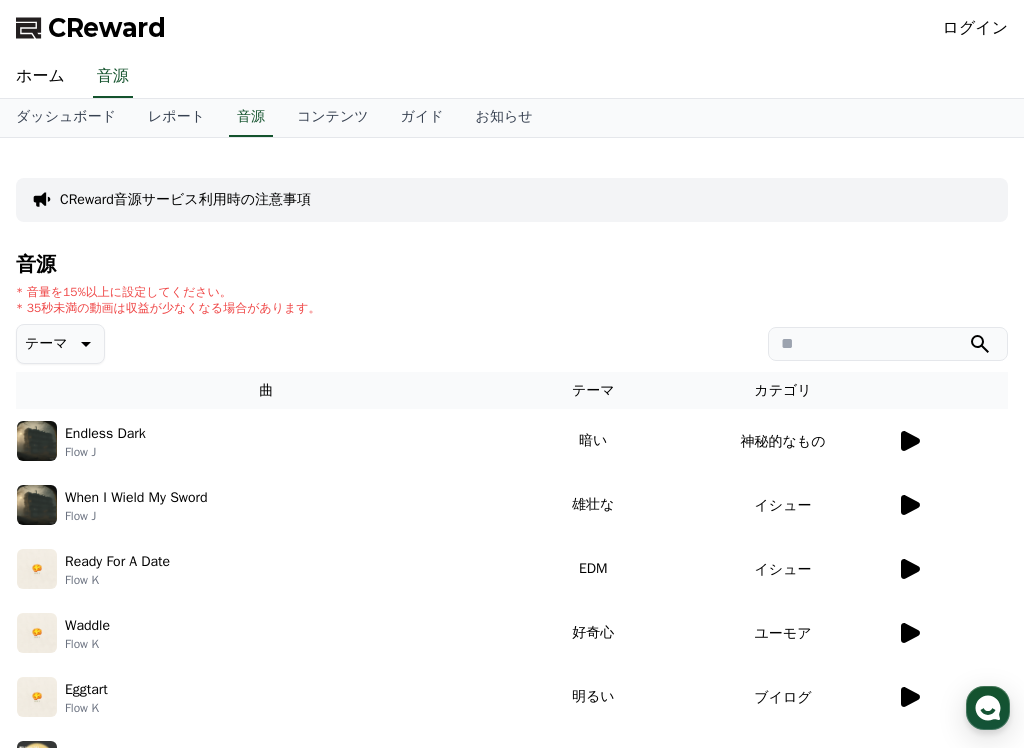 click at bounding box center [37, 441] 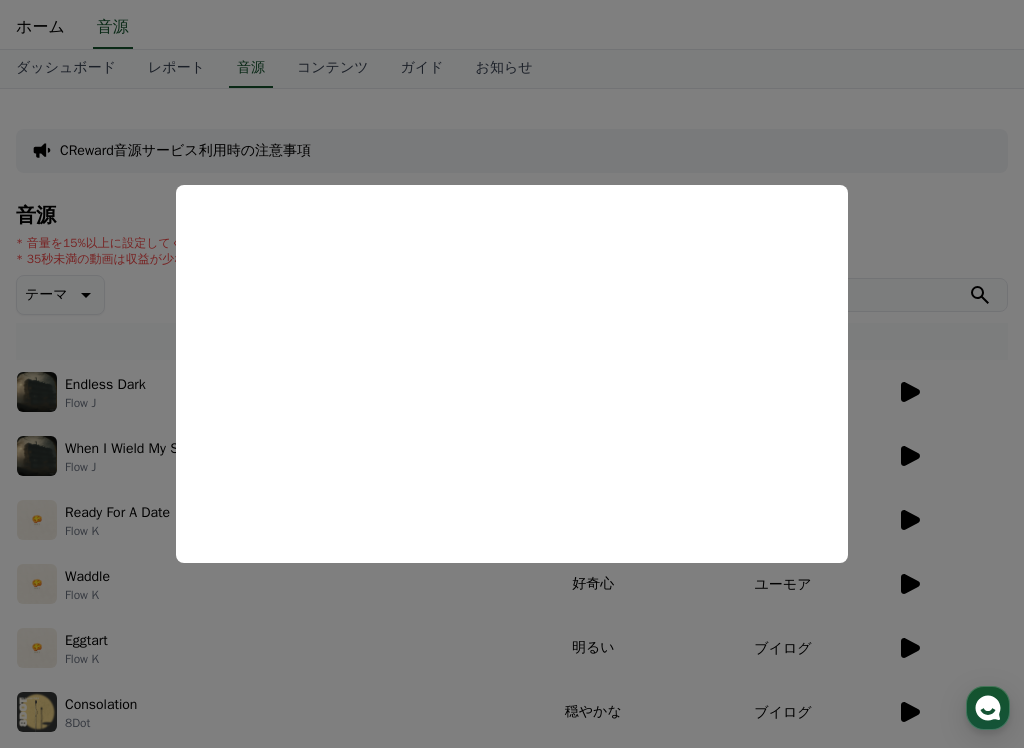 scroll, scrollTop: 42, scrollLeft: 0, axis: vertical 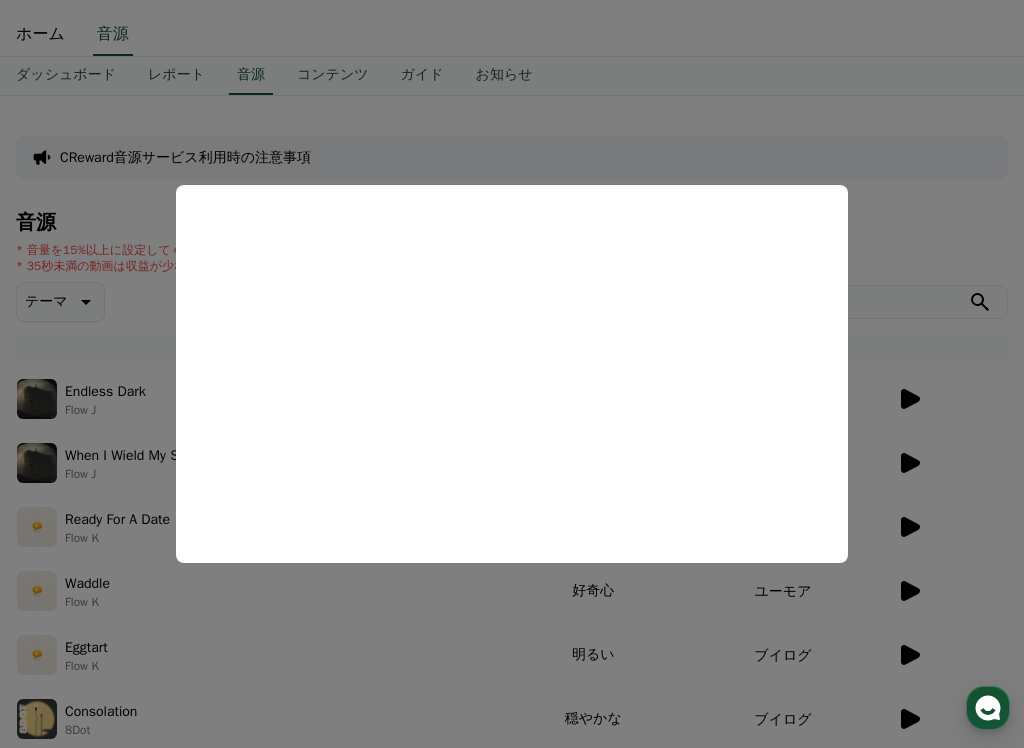 click at bounding box center [512, 374] 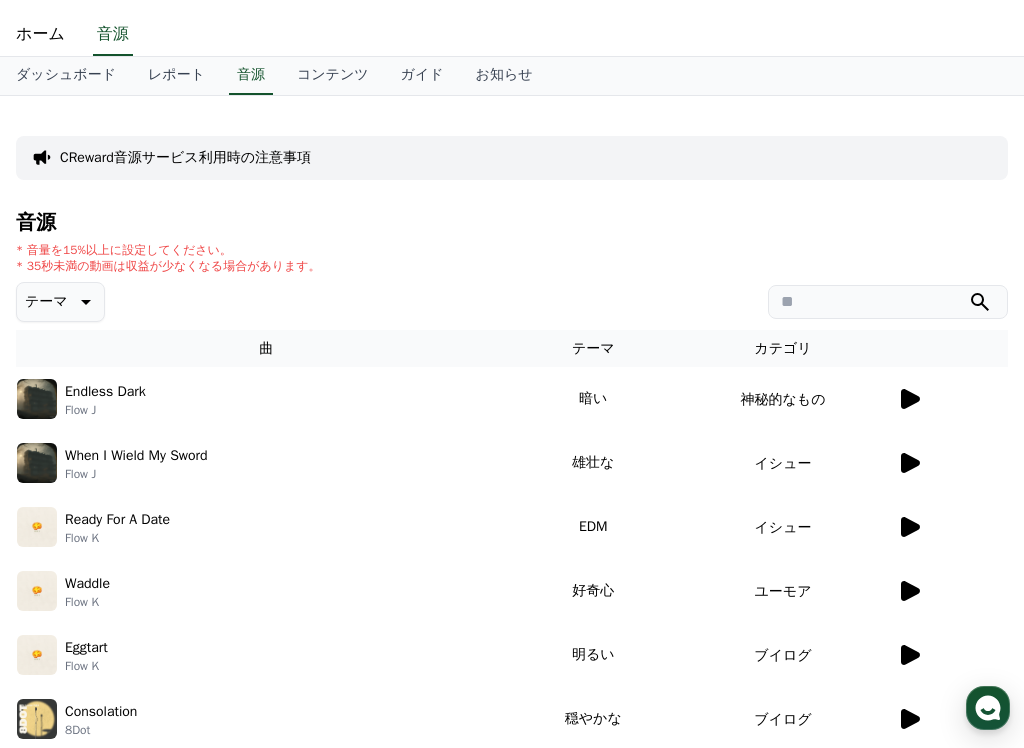 click on "Eggtart     Flow K" at bounding box center (266, 655) 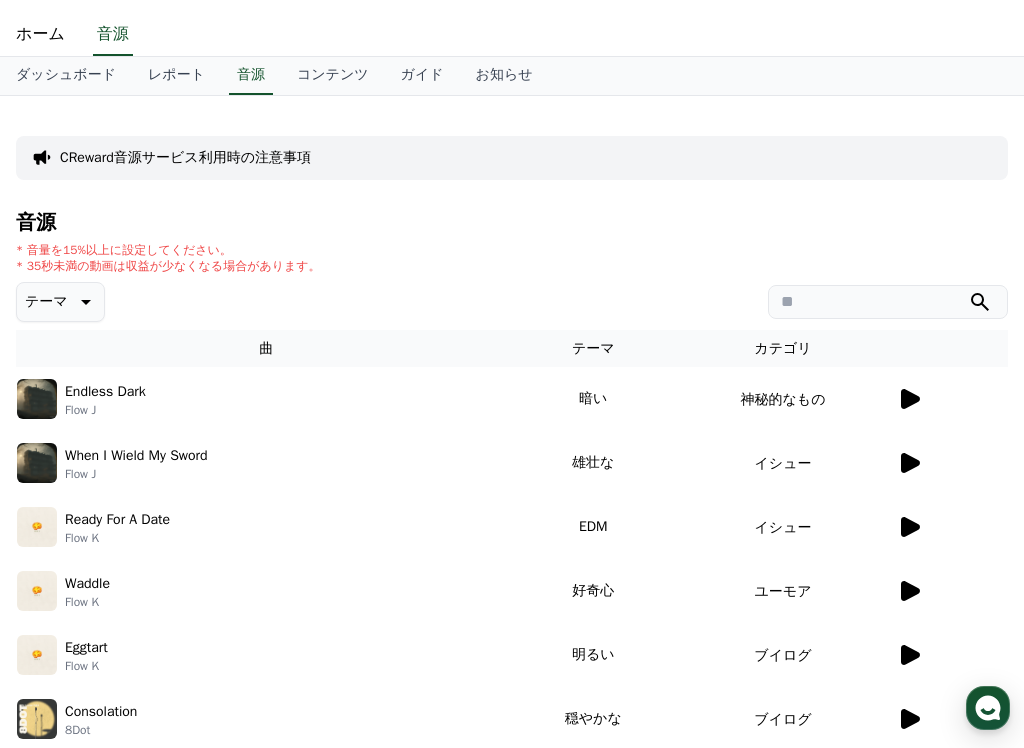 copy on "もの" 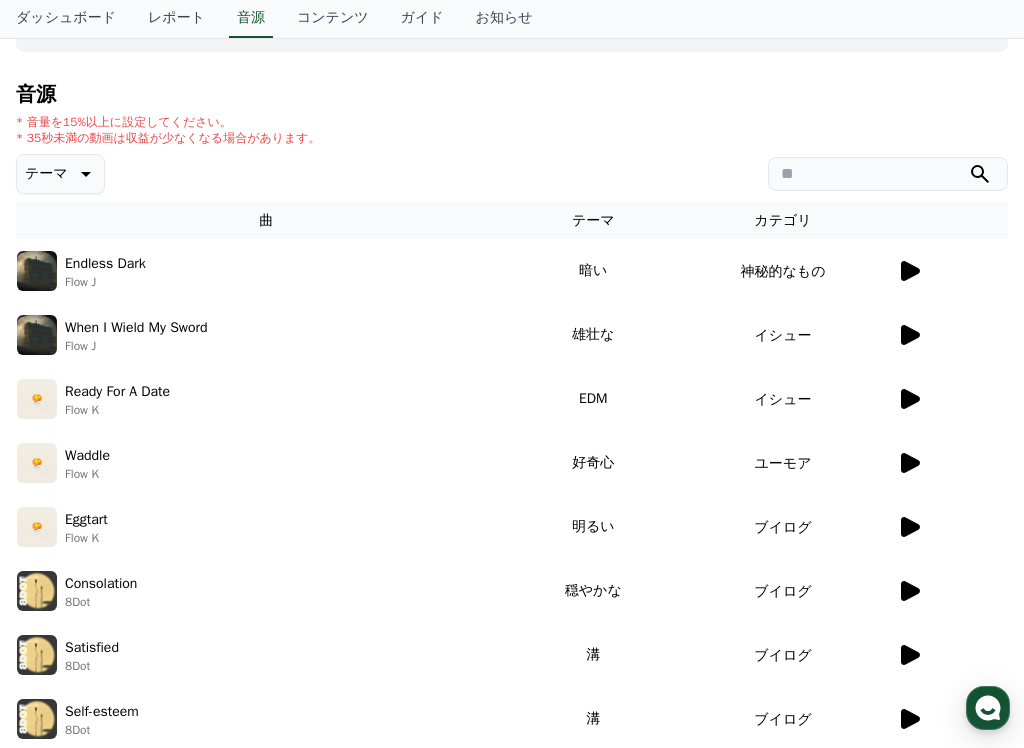 scroll, scrollTop: 172, scrollLeft: 0, axis: vertical 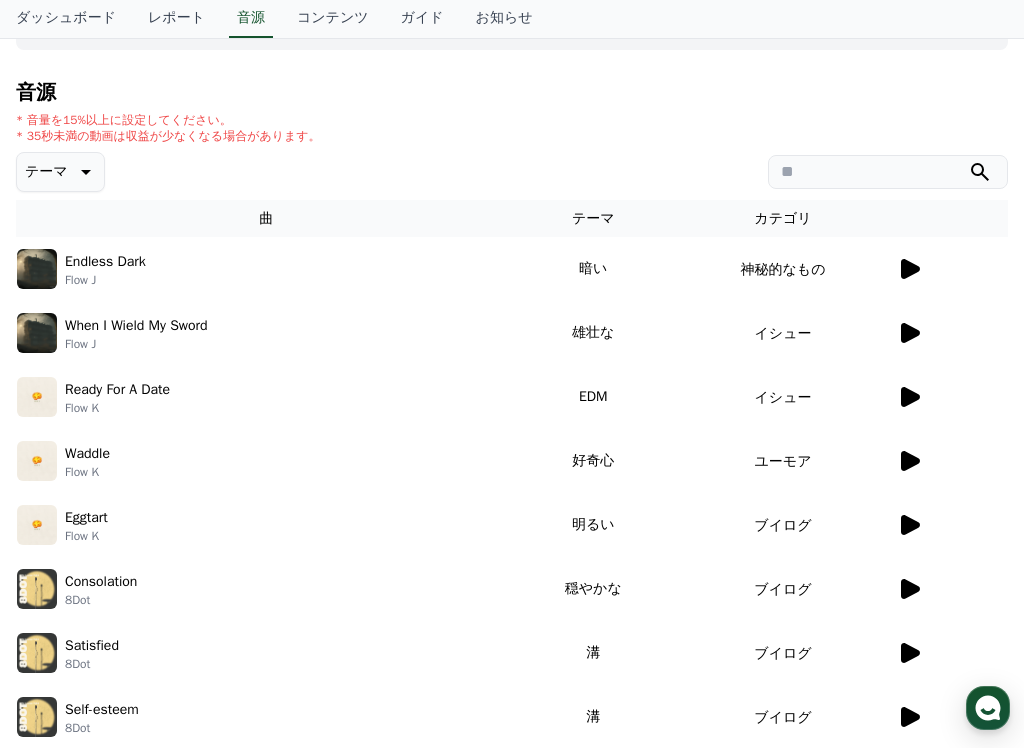click on "Satisfied     8Dot" at bounding box center (266, 653) 